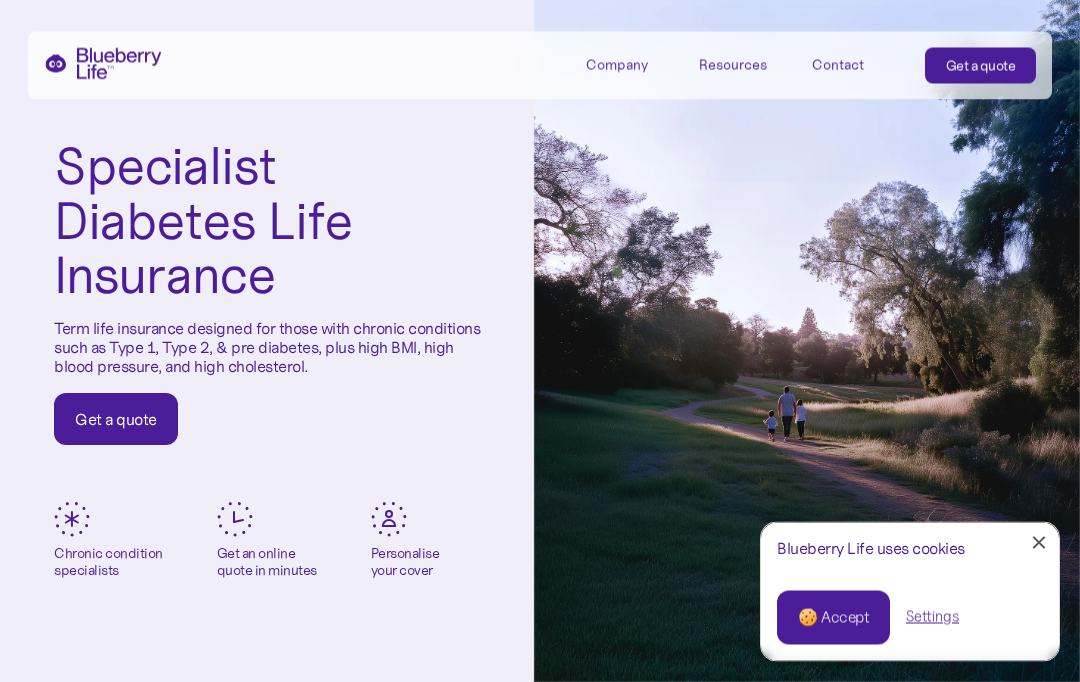 scroll, scrollTop: 0, scrollLeft: 0, axis: both 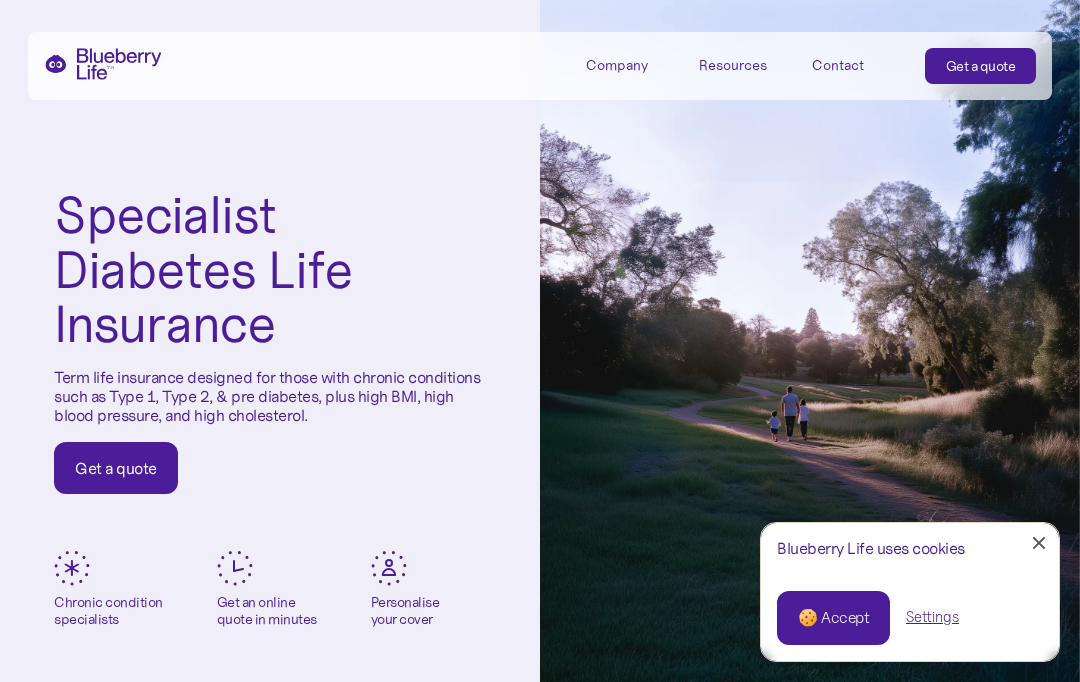 click on "🍪 Accept" at bounding box center (833, 618) 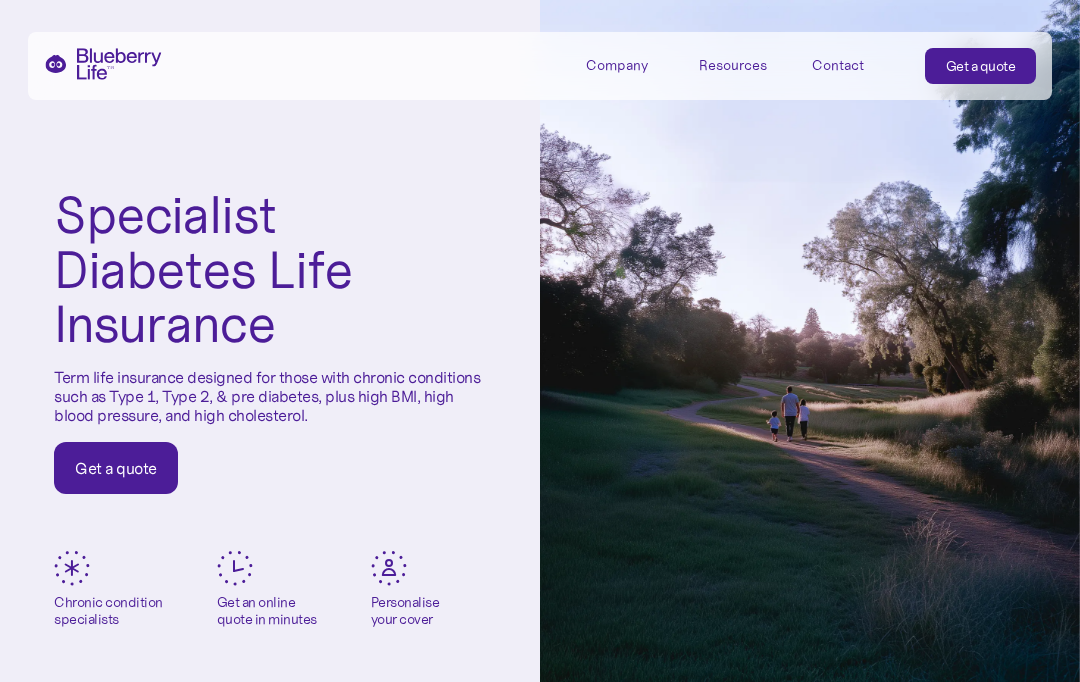 click on "Get a quote" at bounding box center (116, 468) 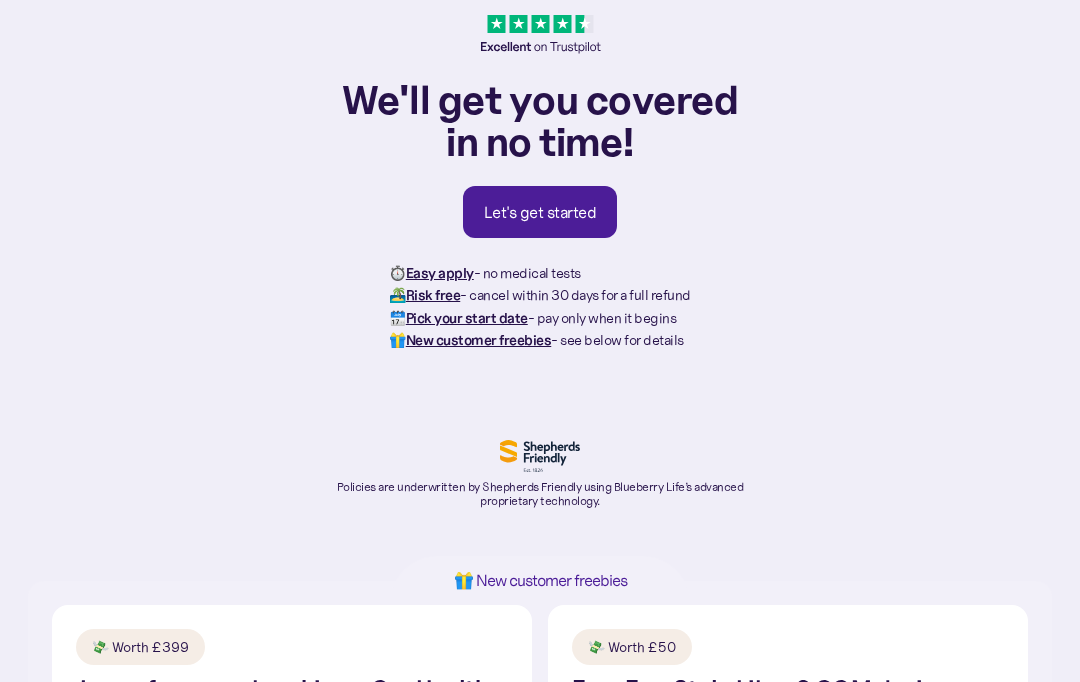 scroll, scrollTop: 61, scrollLeft: 0, axis: vertical 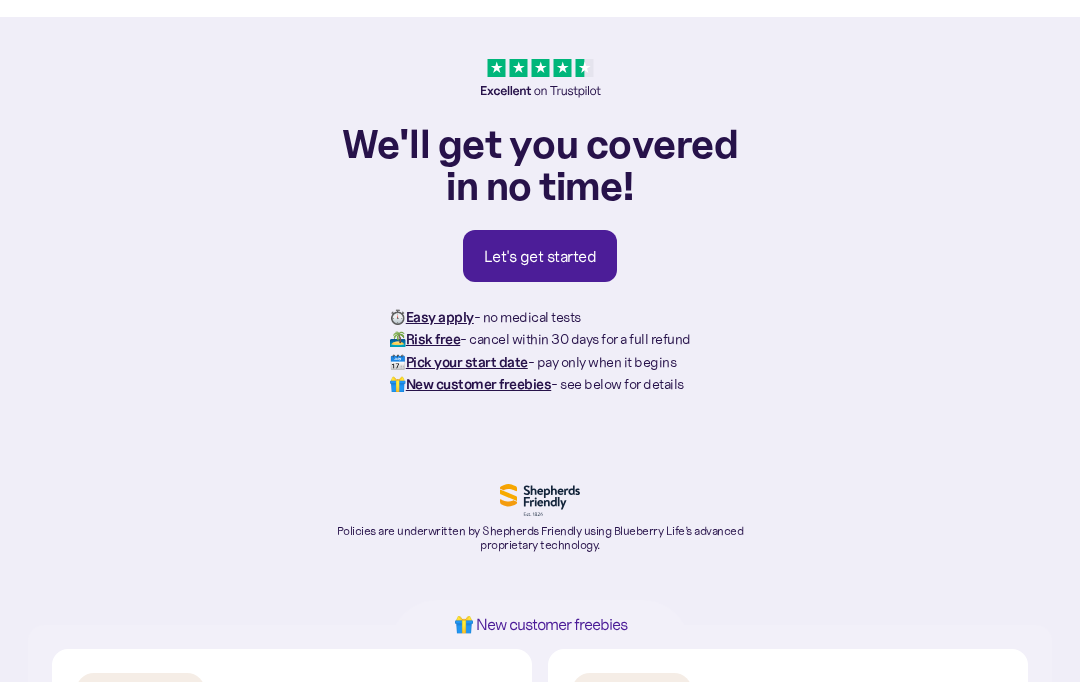 click on "Let's get started" at bounding box center (540, 256) 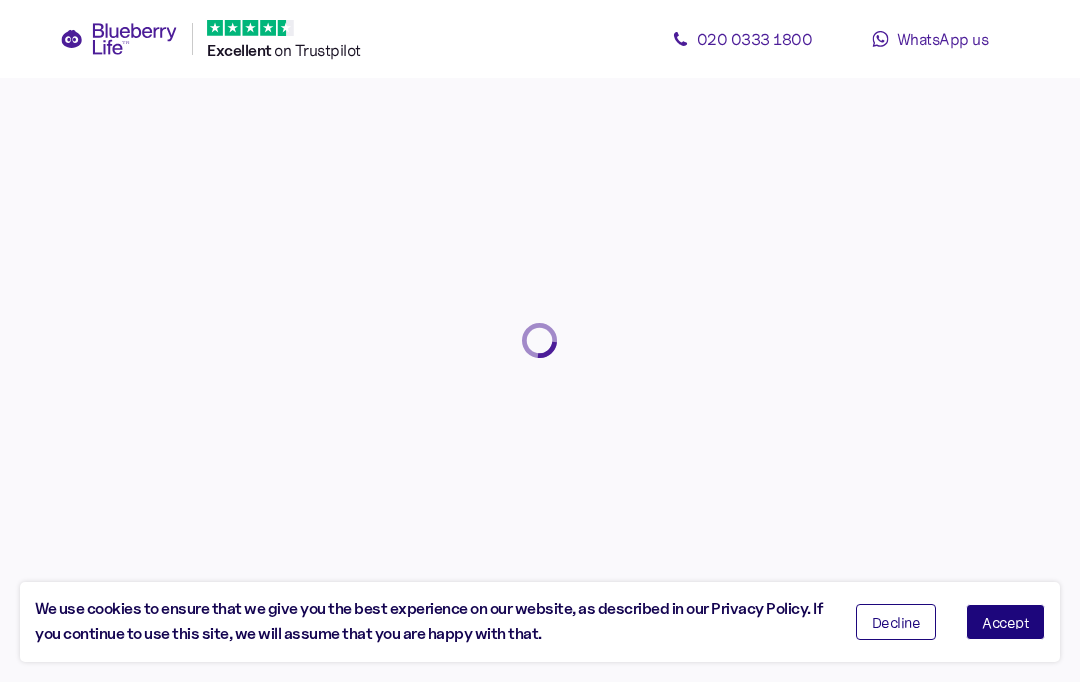 scroll, scrollTop: 0, scrollLeft: 0, axis: both 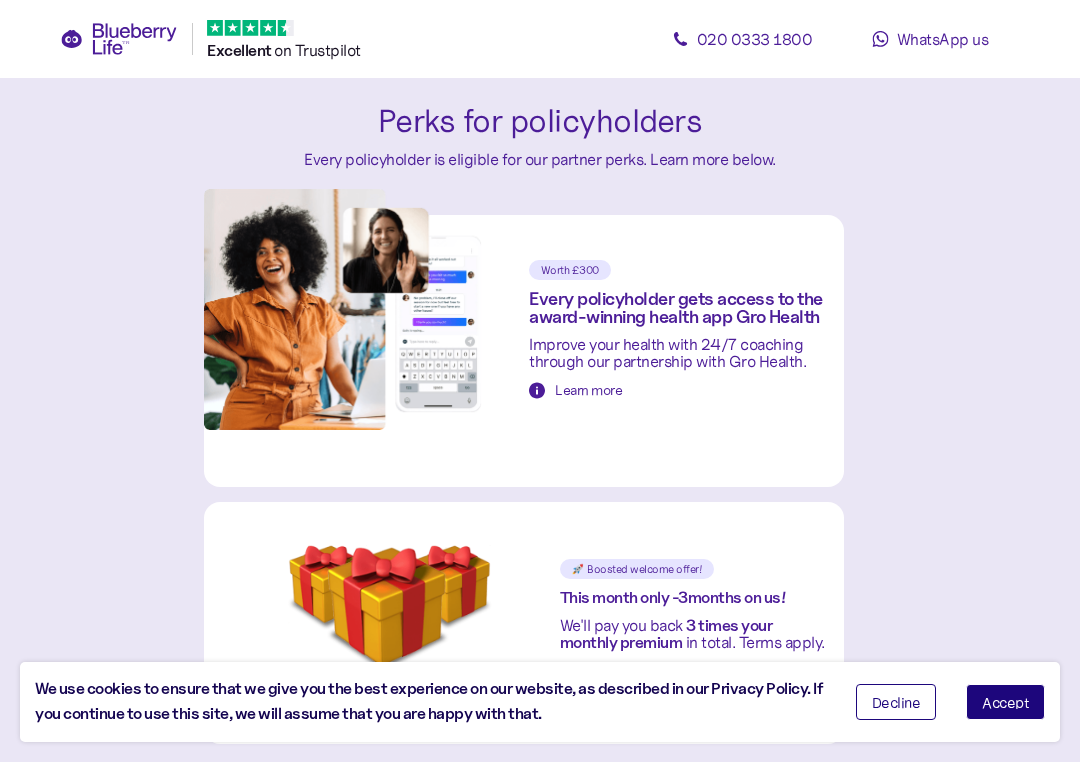 click on "Accept" at bounding box center [1005, 702] 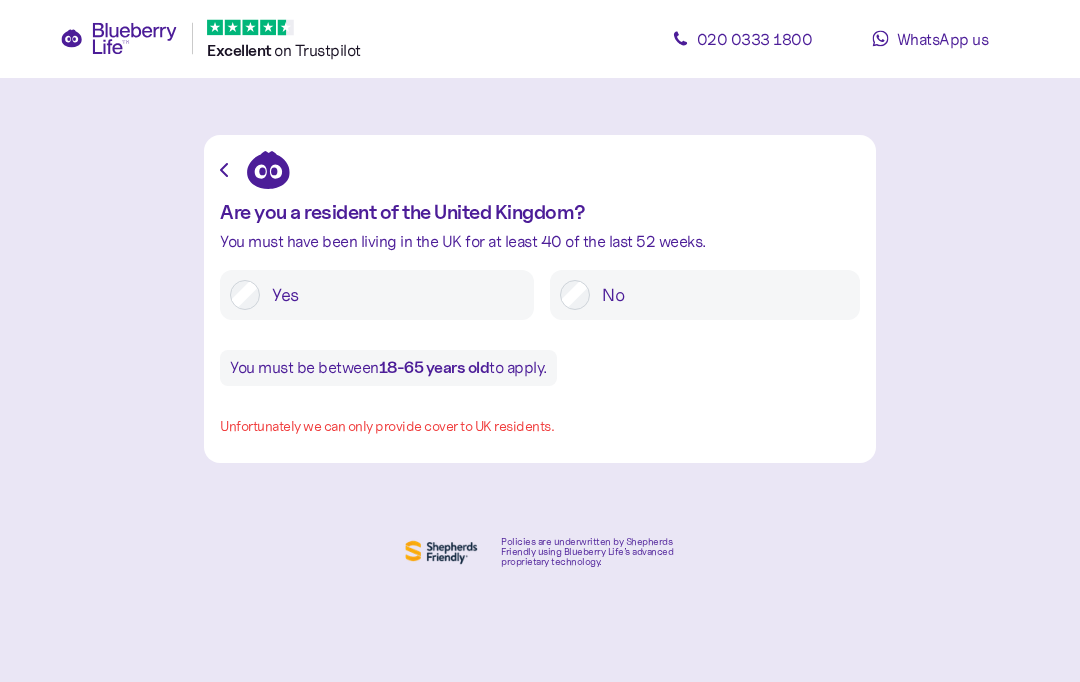 scroll, scrollTop: 0, scrollLeft: 0, axis: both 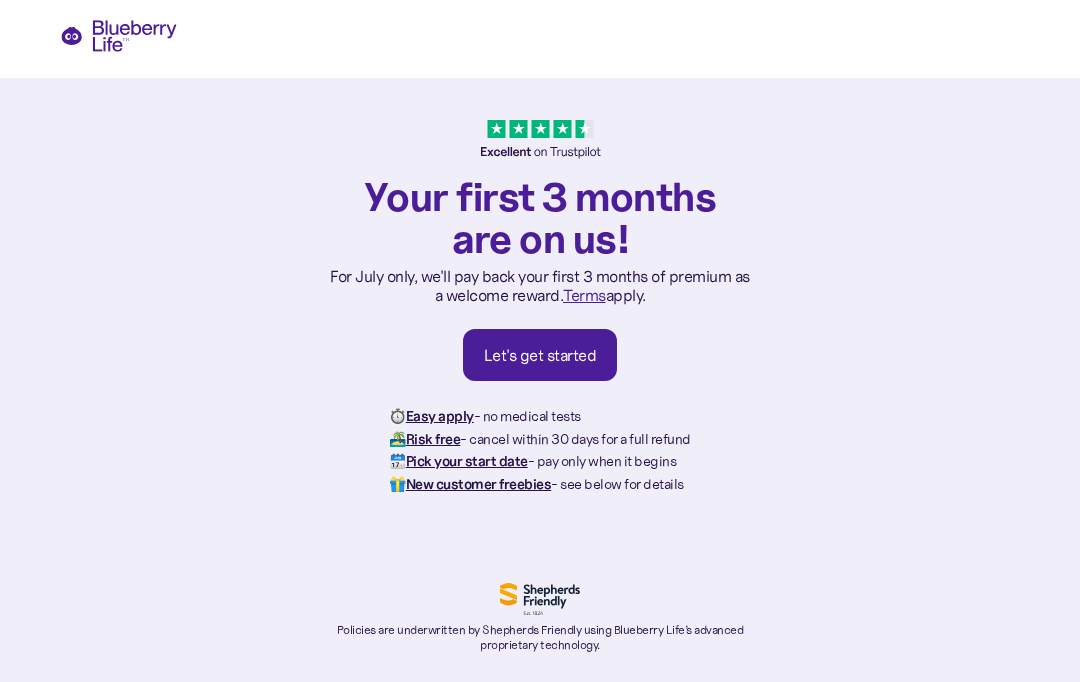 click on "Let's get started" at bounding box center (540, 355) 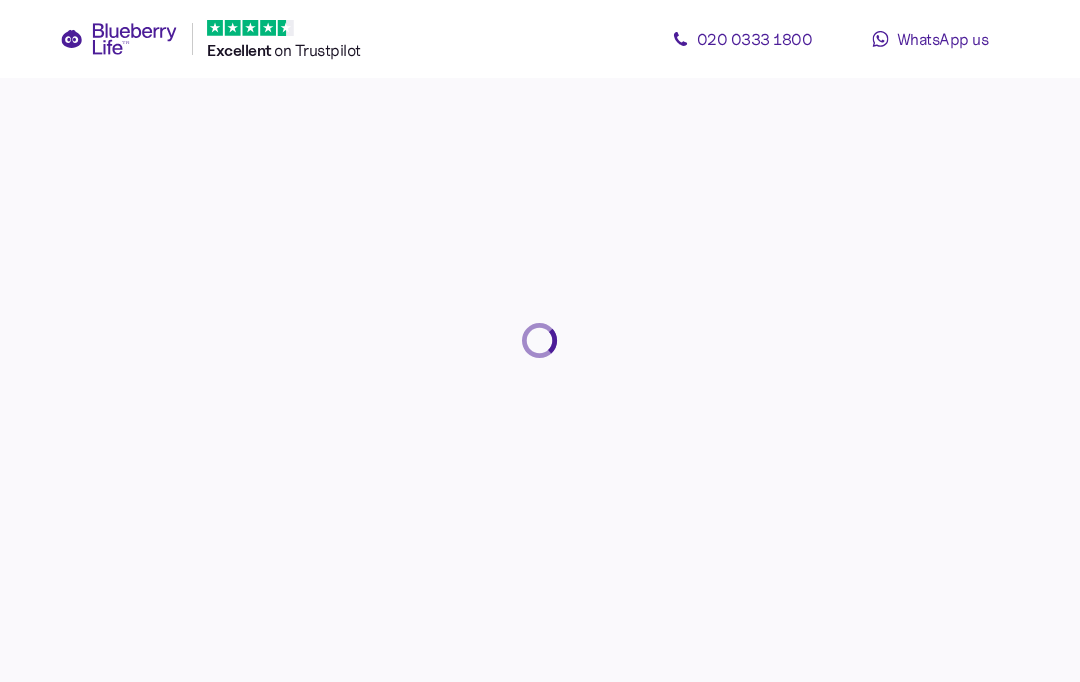 scroll, scrollTop: 0, scrollLeft: 0, axis: both 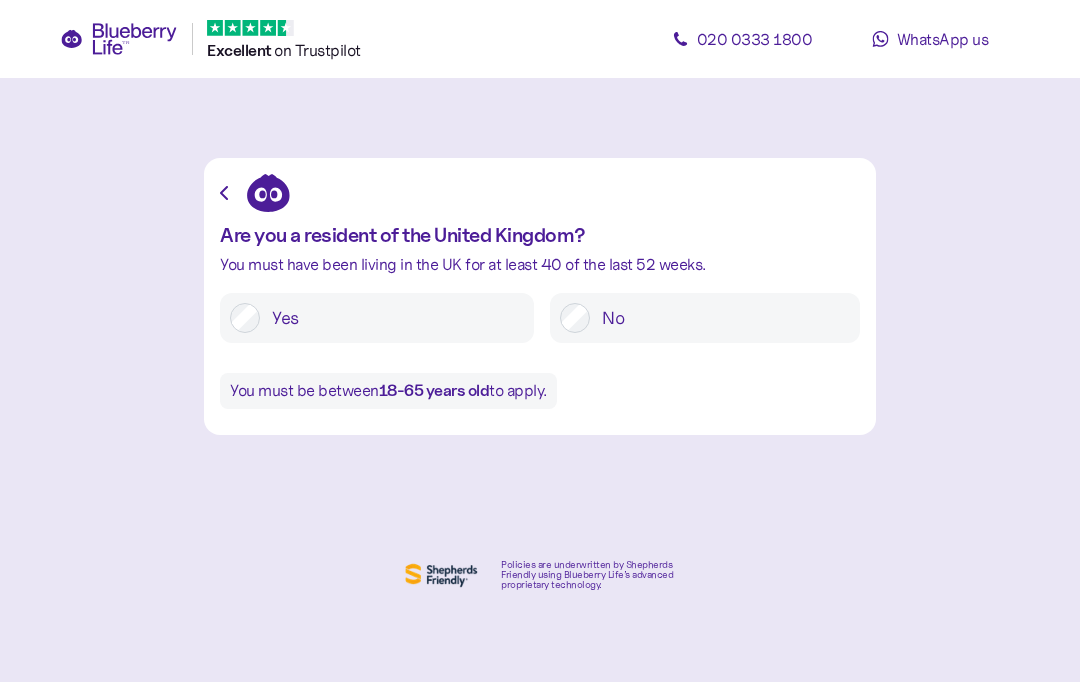 click on "Yes" at bounding box center [392, 318] 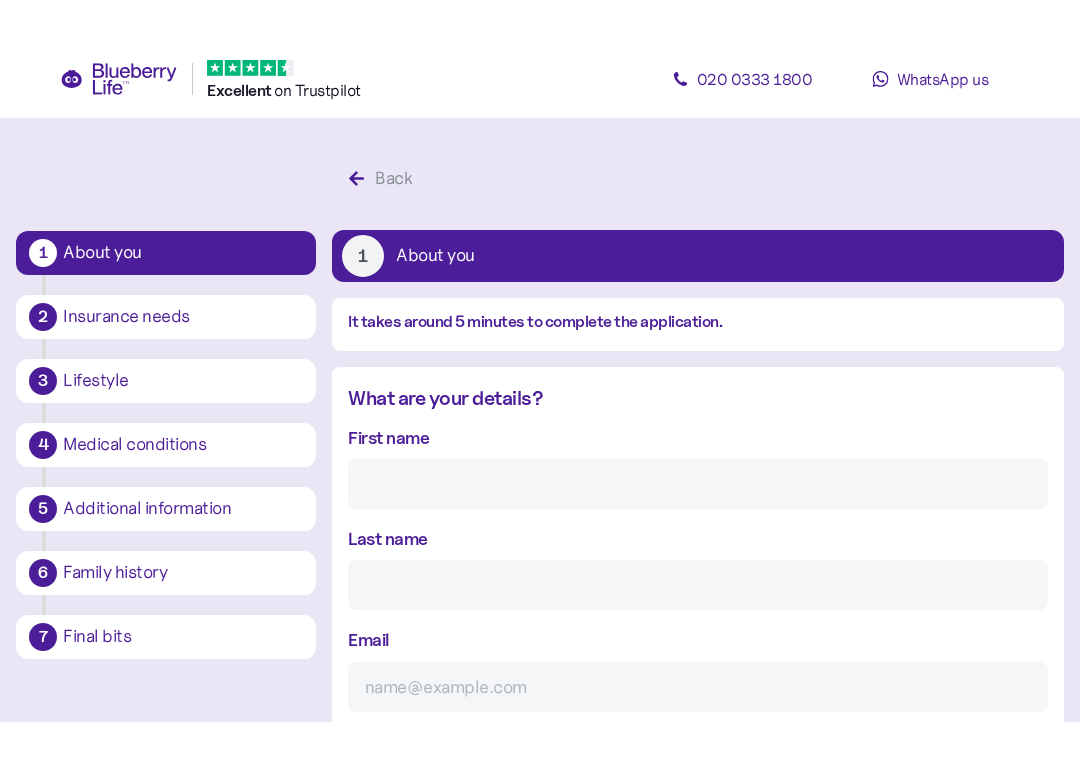 scroll, scrollTop: 38, scrollLeft: 0, axis: vertical 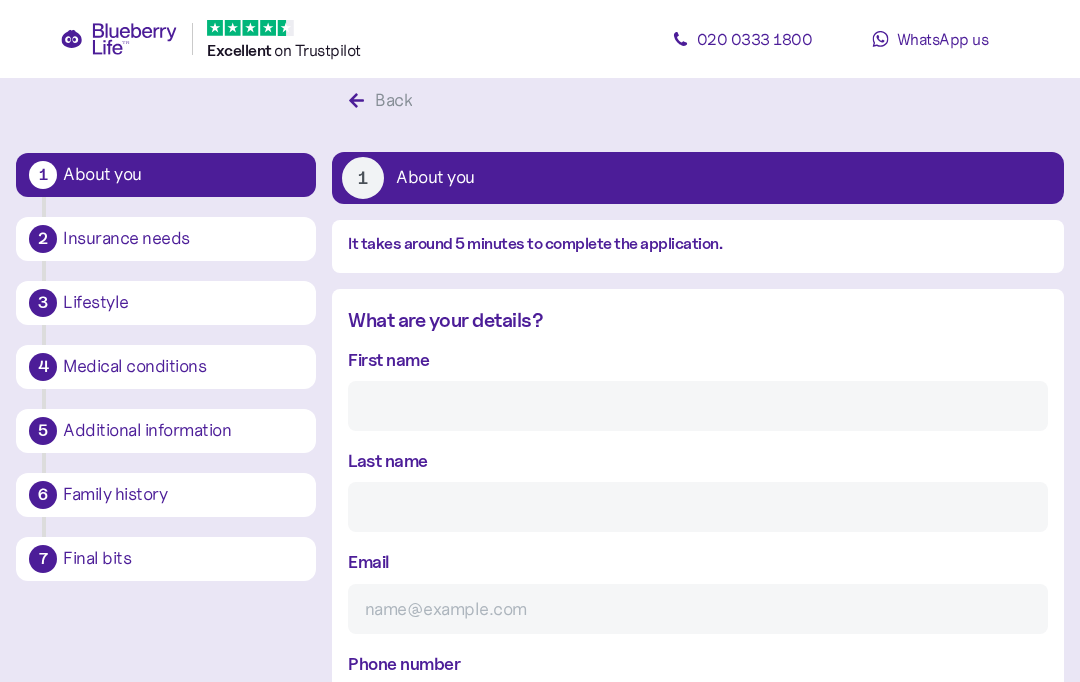 click on "First name" at bounding box center [698, 406] 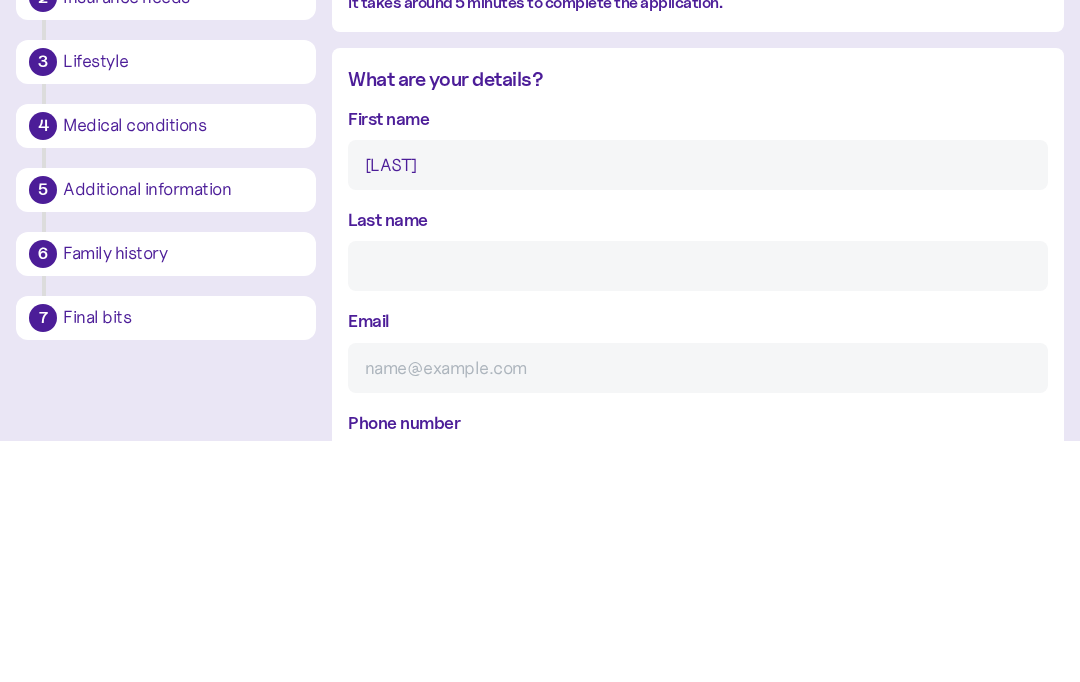 type on "[LAST]" 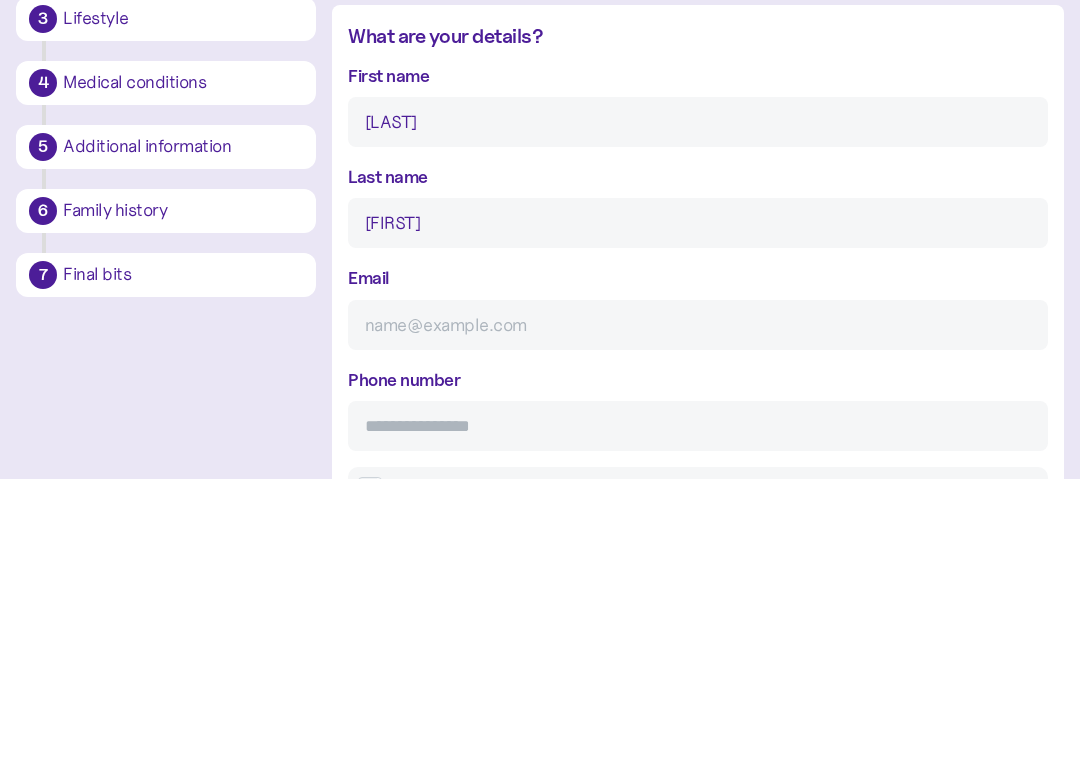 type on "[FIRST]" 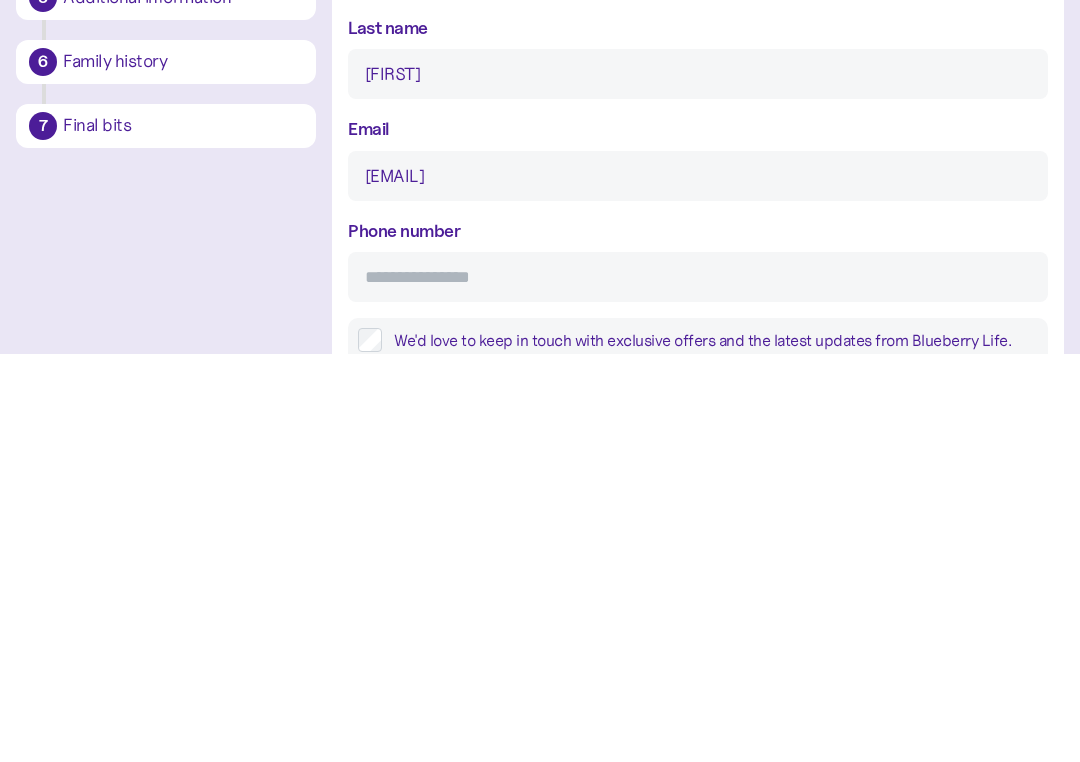 type on "[EMAIL]" 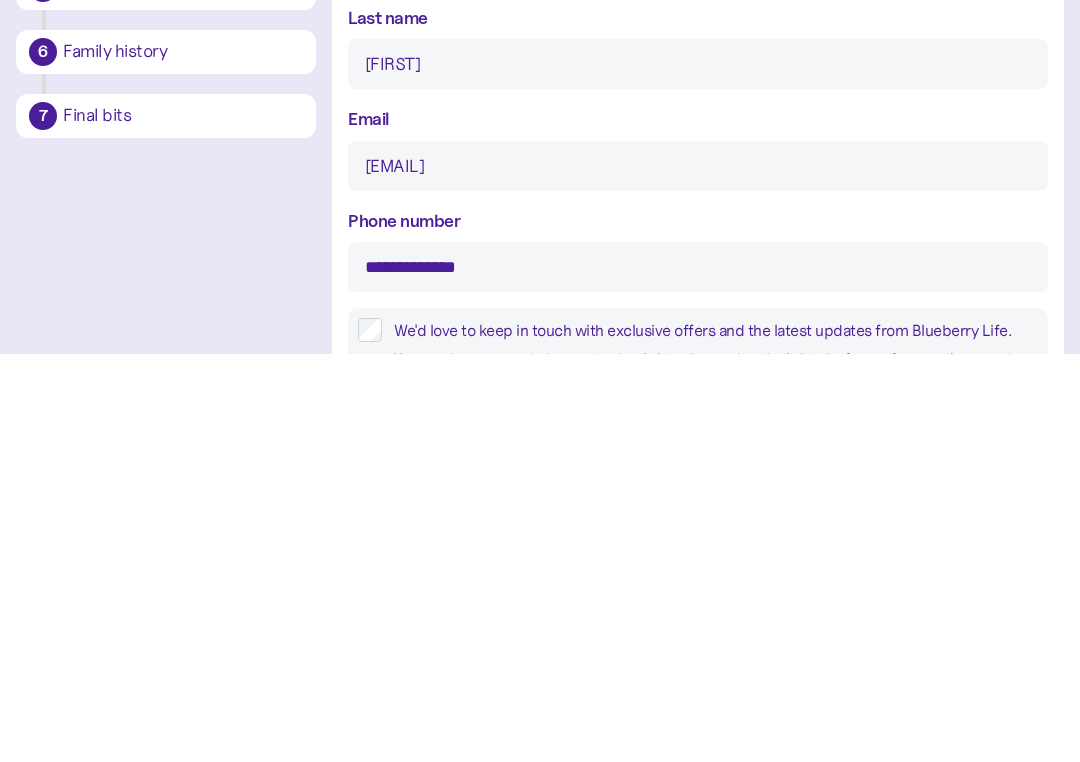 scroll, scrollTop: 108, scrollLeft: 0, axis: vertical 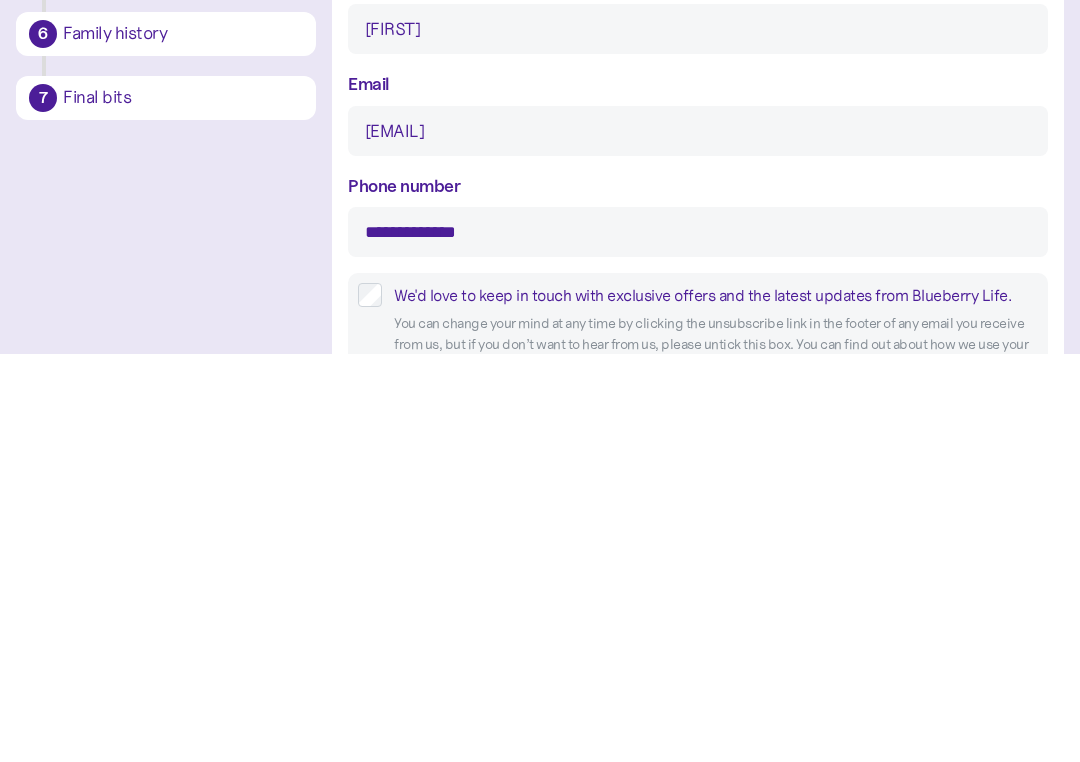 type on "**********" 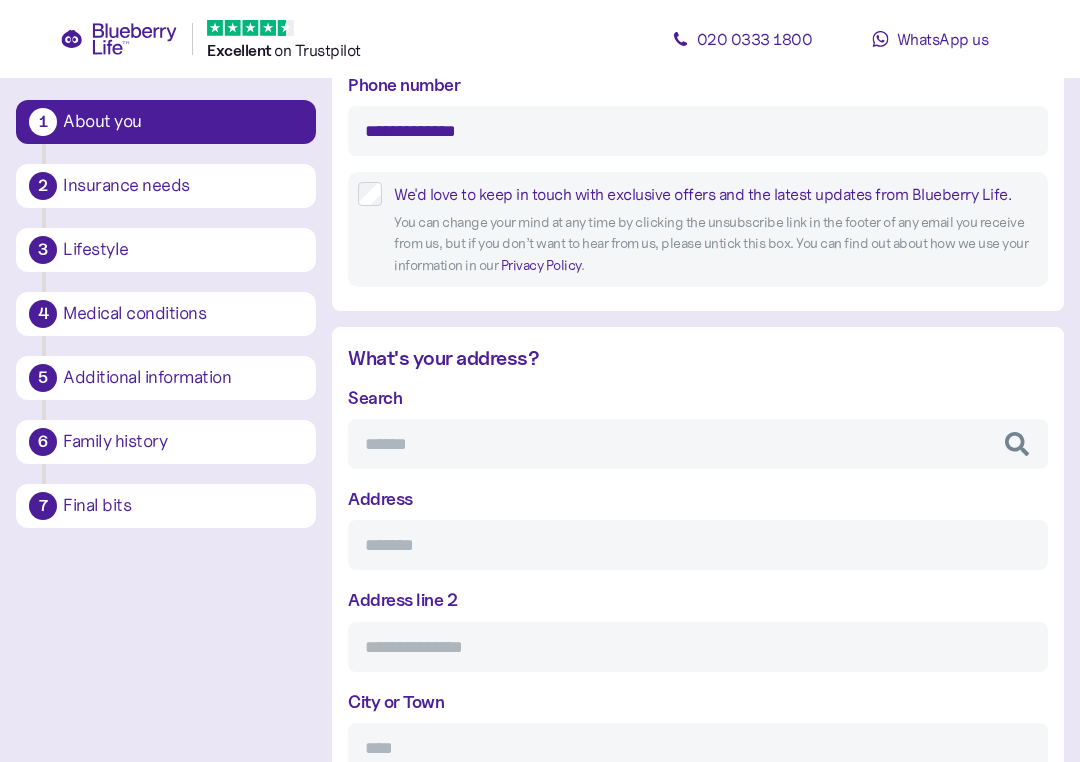 click on "Search" at bounding box center [698, 444] 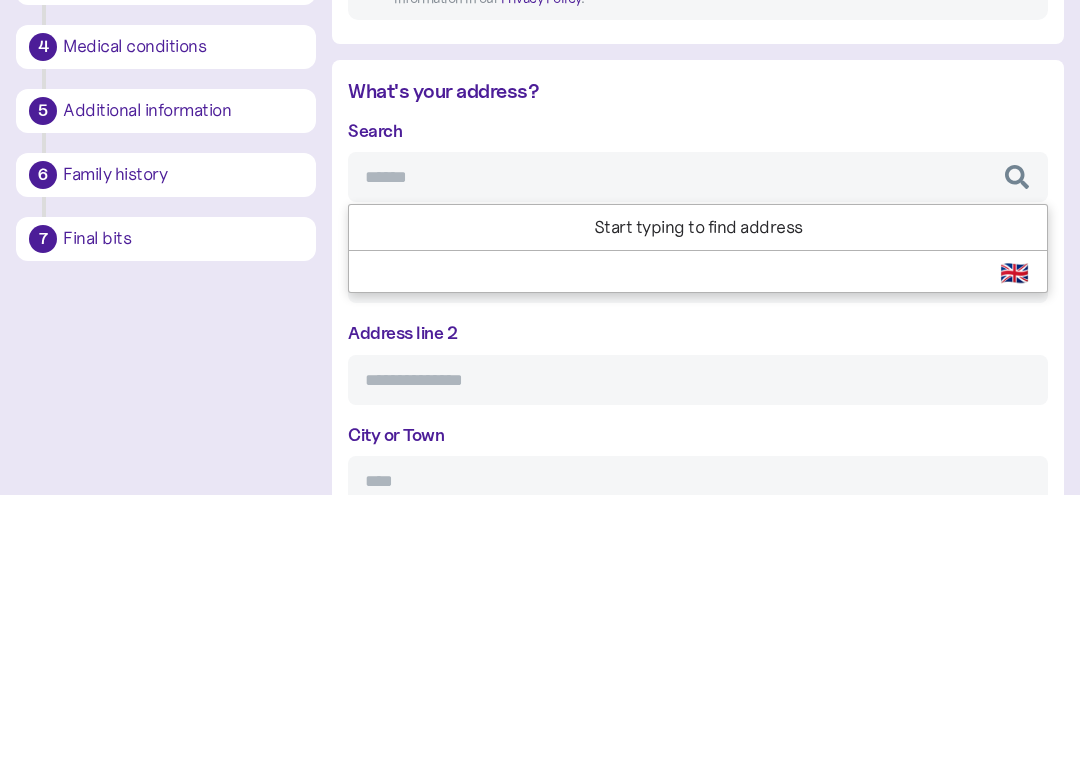 click on "Select Country [COUNTRY_CODE]" at bounding box center [698, 539] 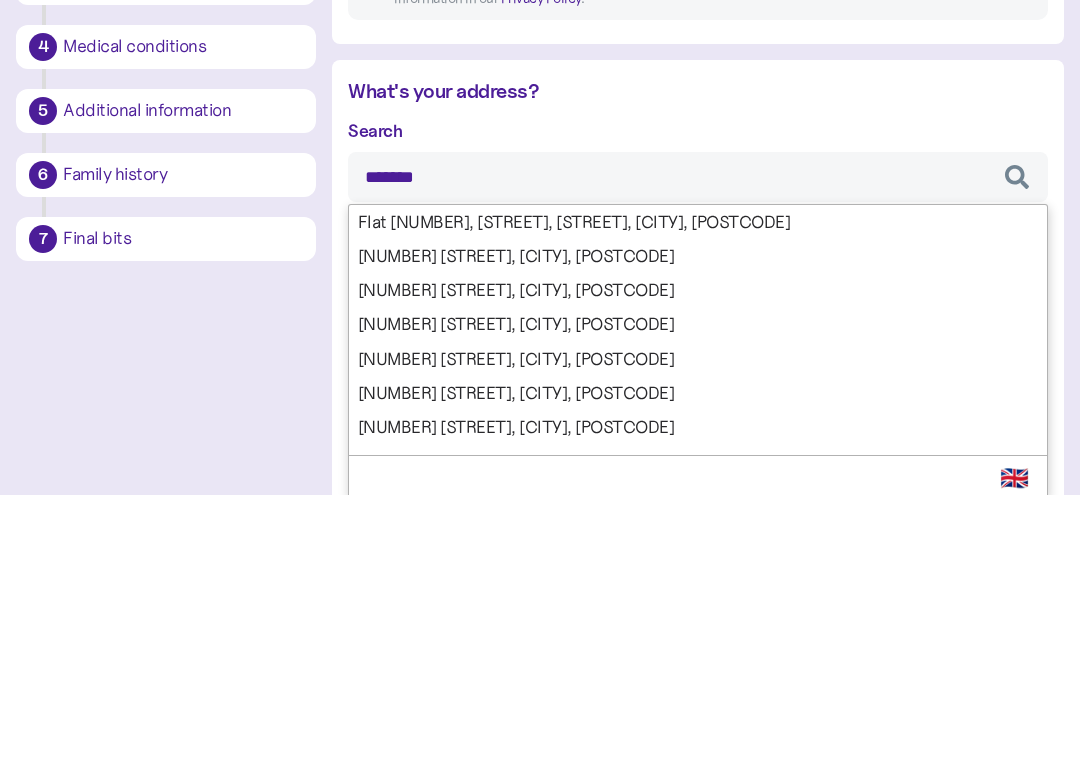type on "********" 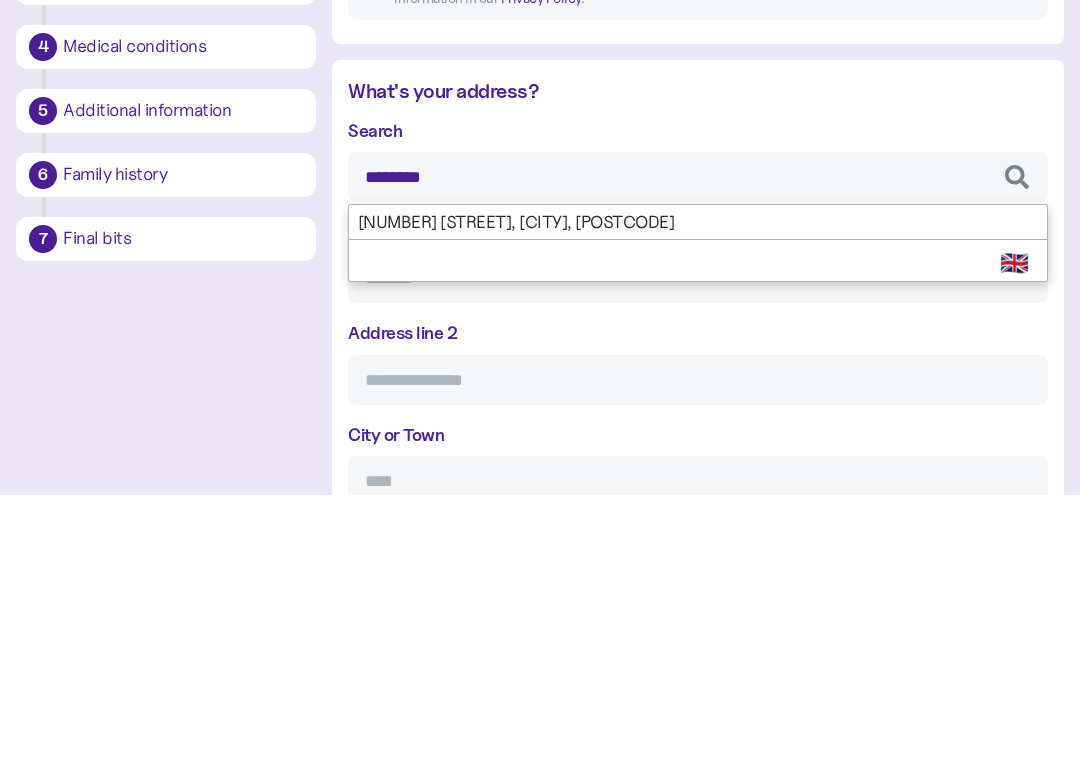 click on "Search ******** [NUMBER] [STREET], [CITY], [CITY] Select Country [COUNTRY_CODE] [NUMBER] addresses available Address Address line 2 City or Town Region Postcode" at bounding box center (698, 681) 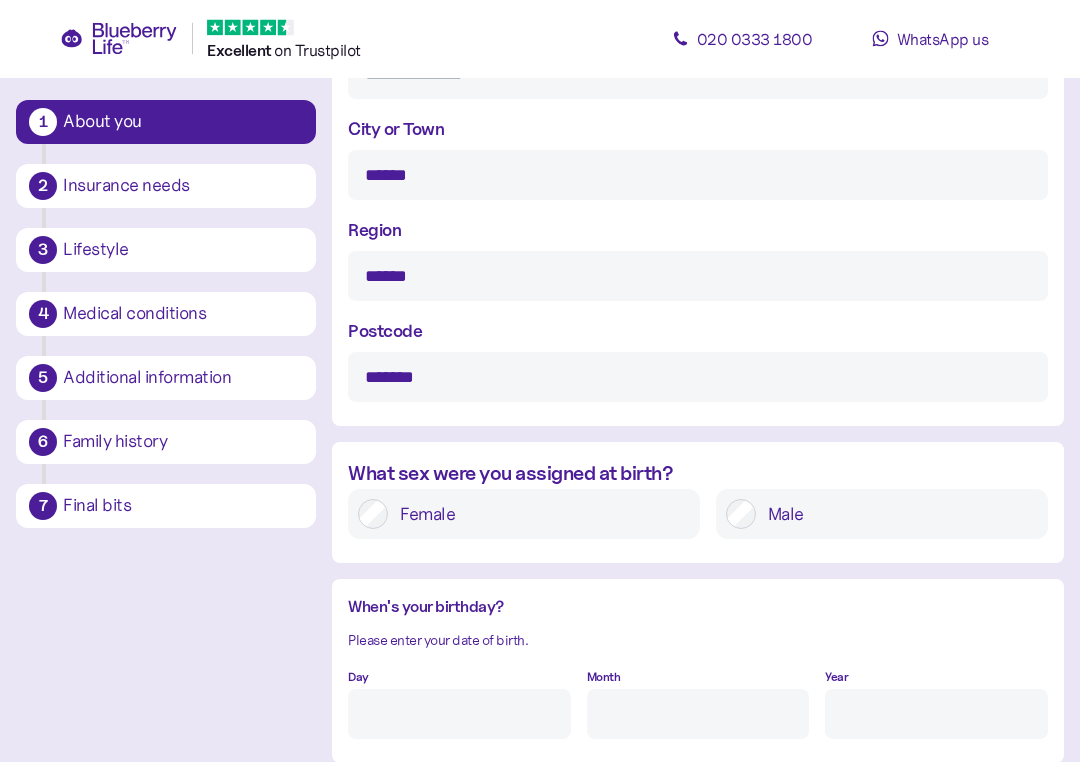 scroll, scrollTop: 1194, scrollLeft: 0, axis: vertical 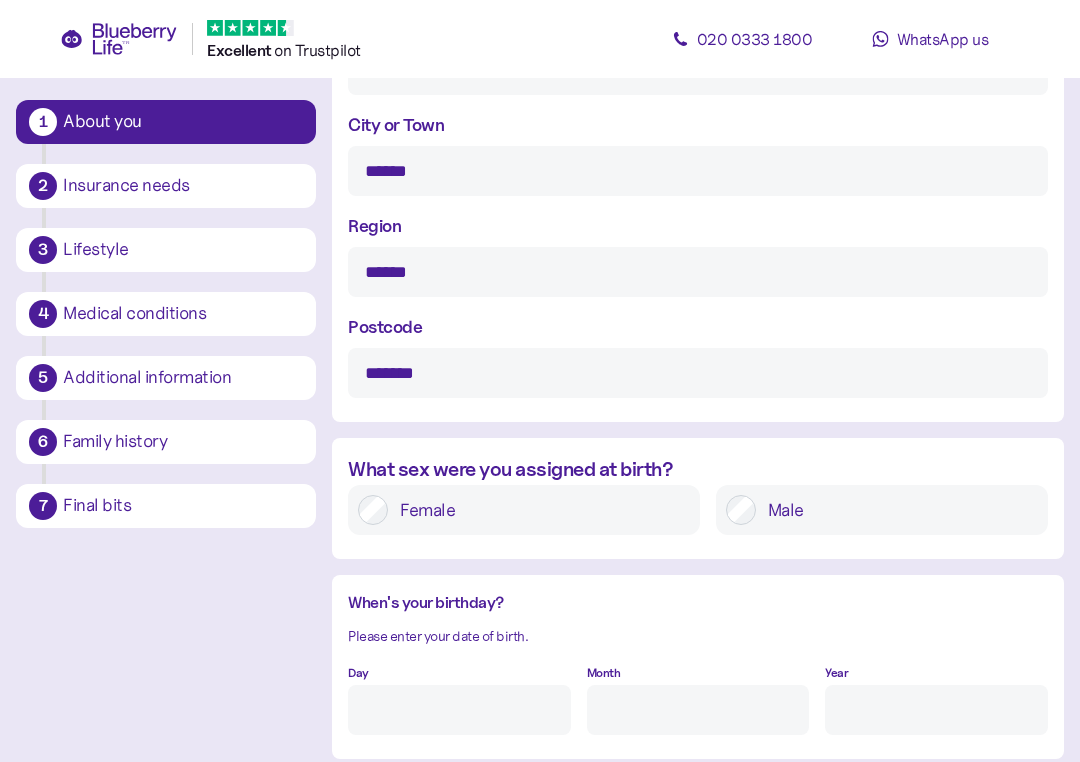 type on "********" 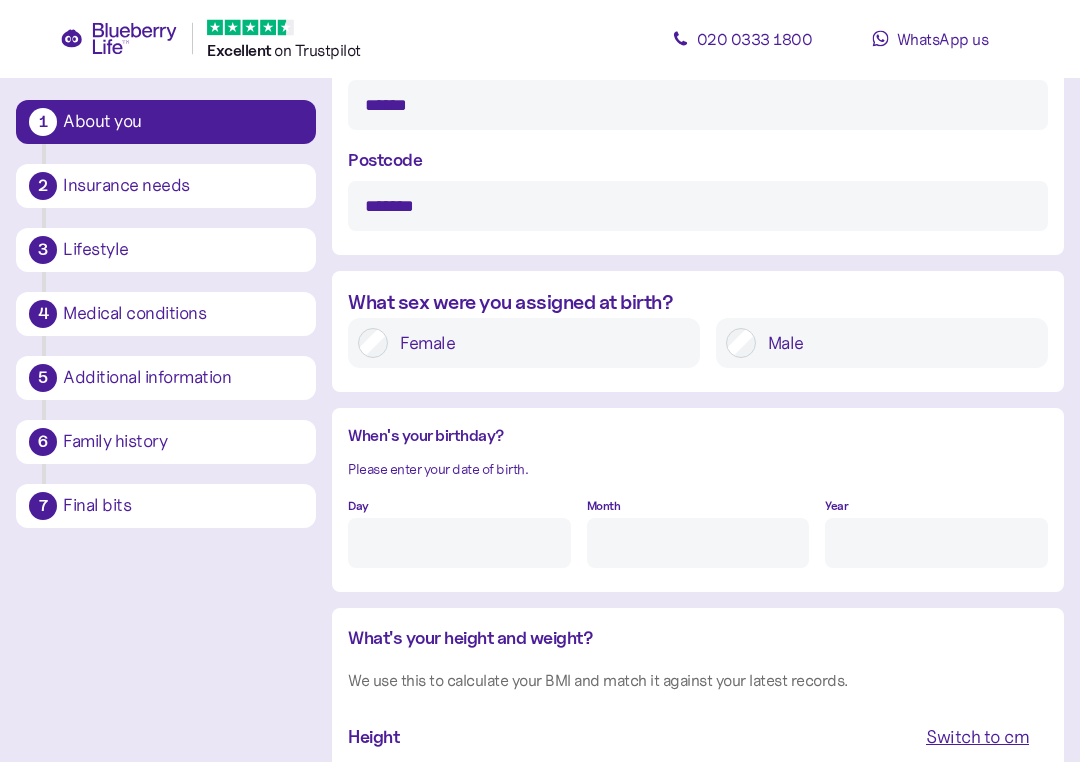 scroll, scrollTop: 1369, scrollLeft: 0, axis: vertical 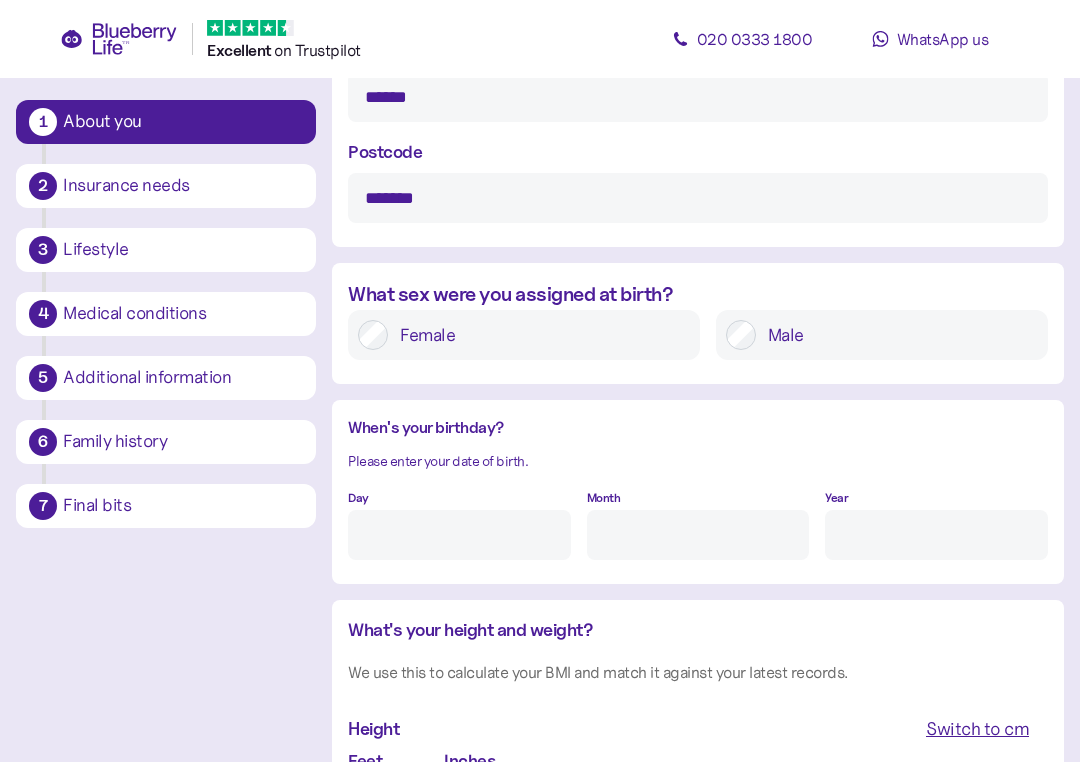 click on "Day" at bounding box center (459, 535) 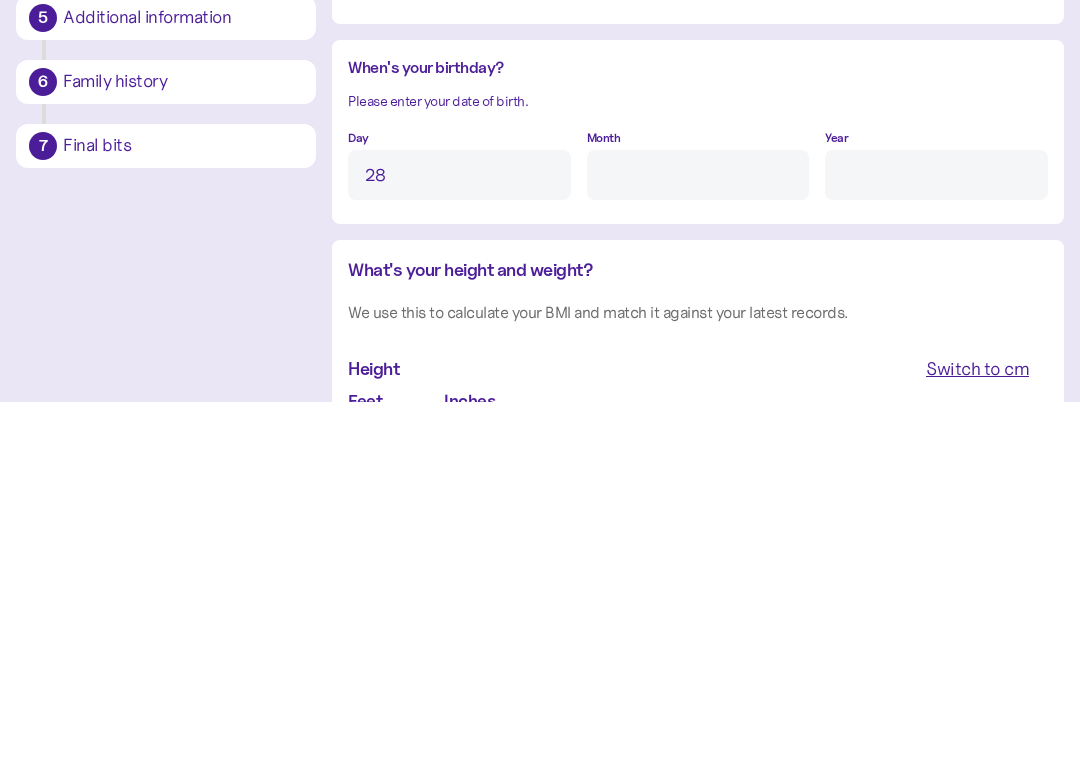 type on "28" 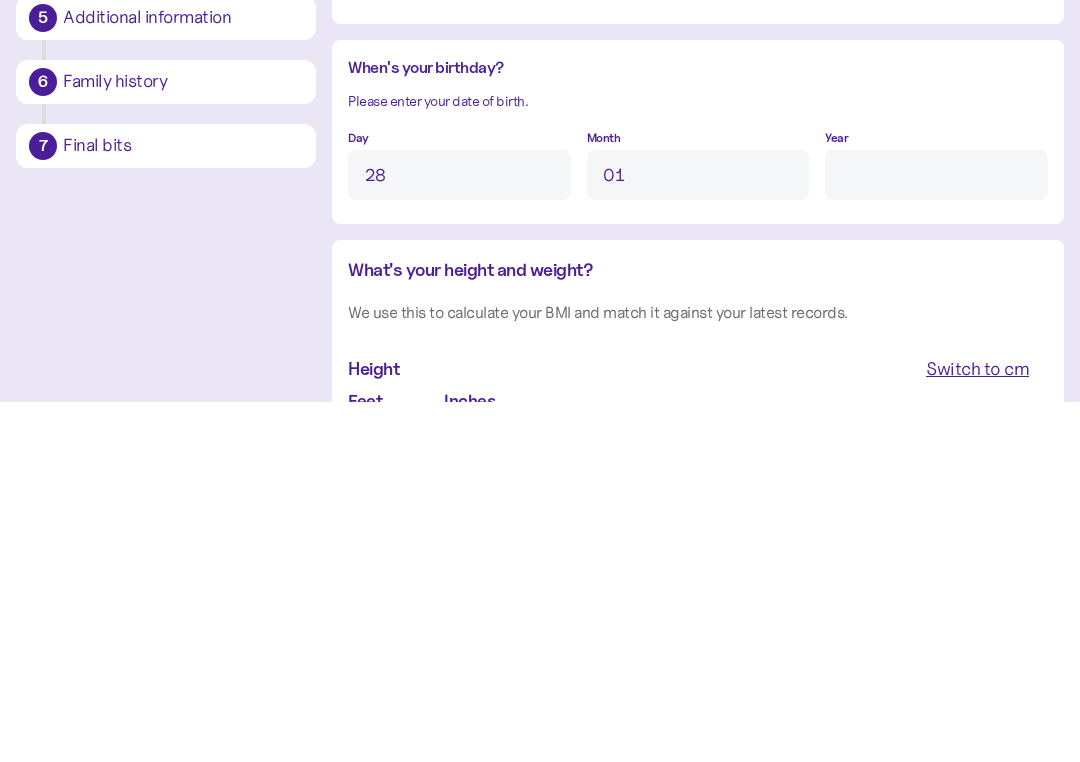 click on "Year" at bounding box center [936, 535] 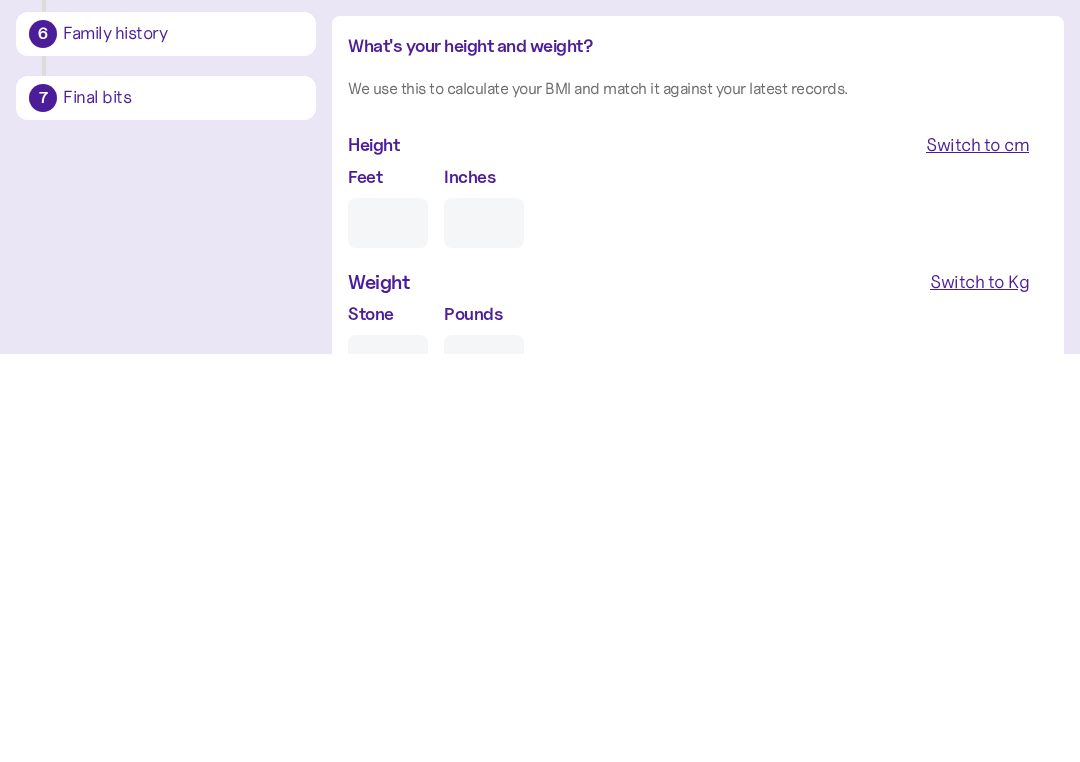 scroll, scrollTop: 1547, scrollLeft: 0, axis: vertical 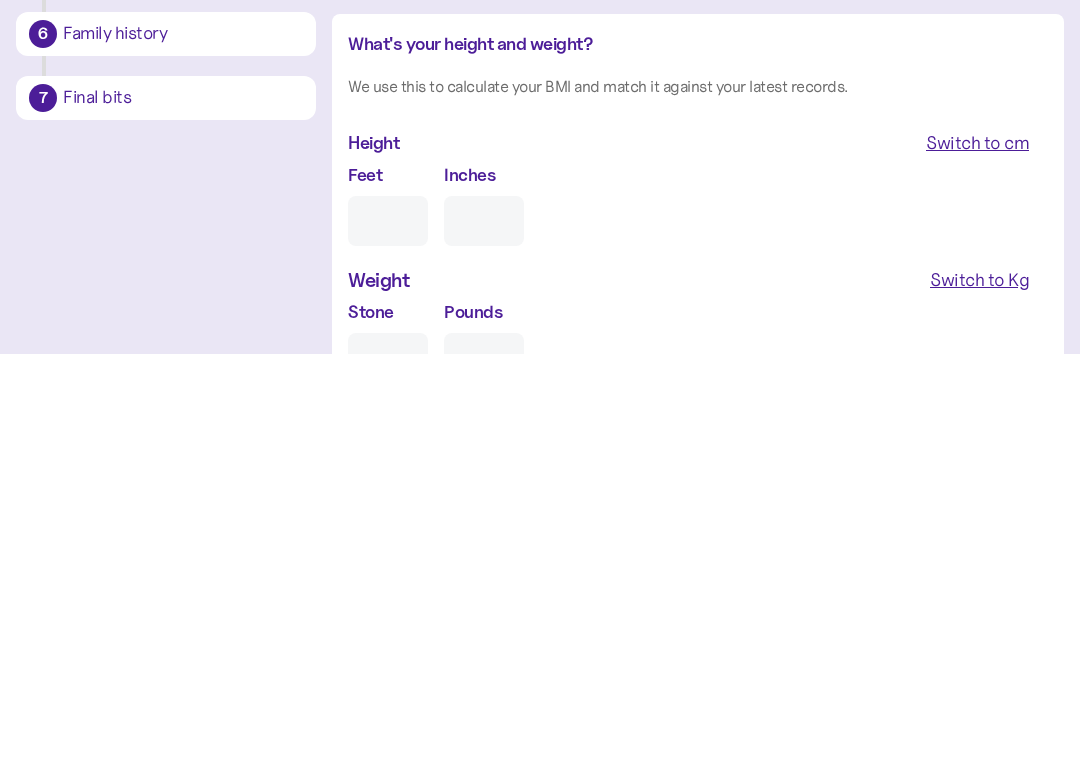 type on "****" 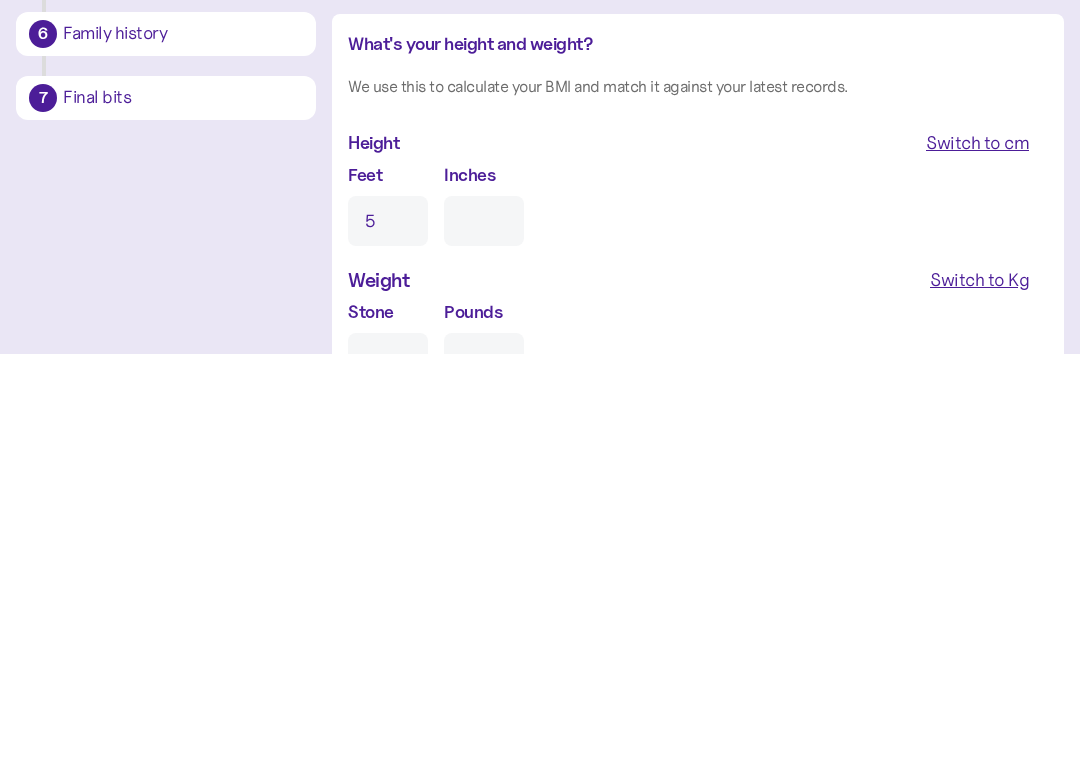type on "0" 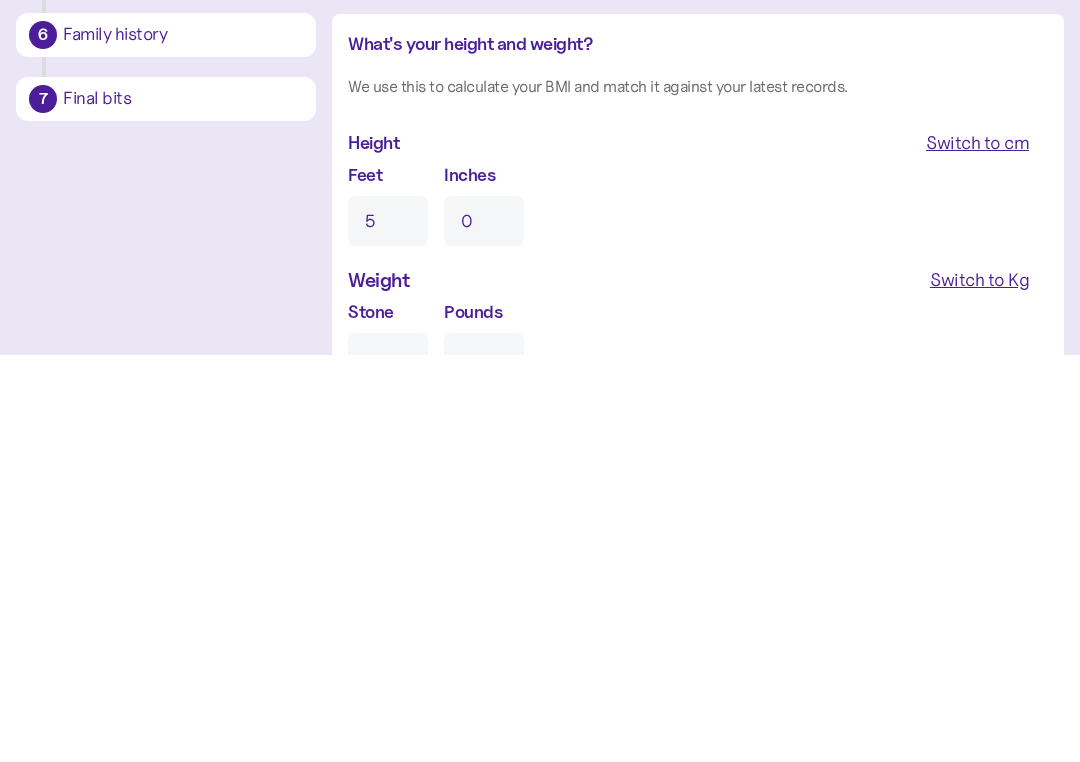 type on "5" 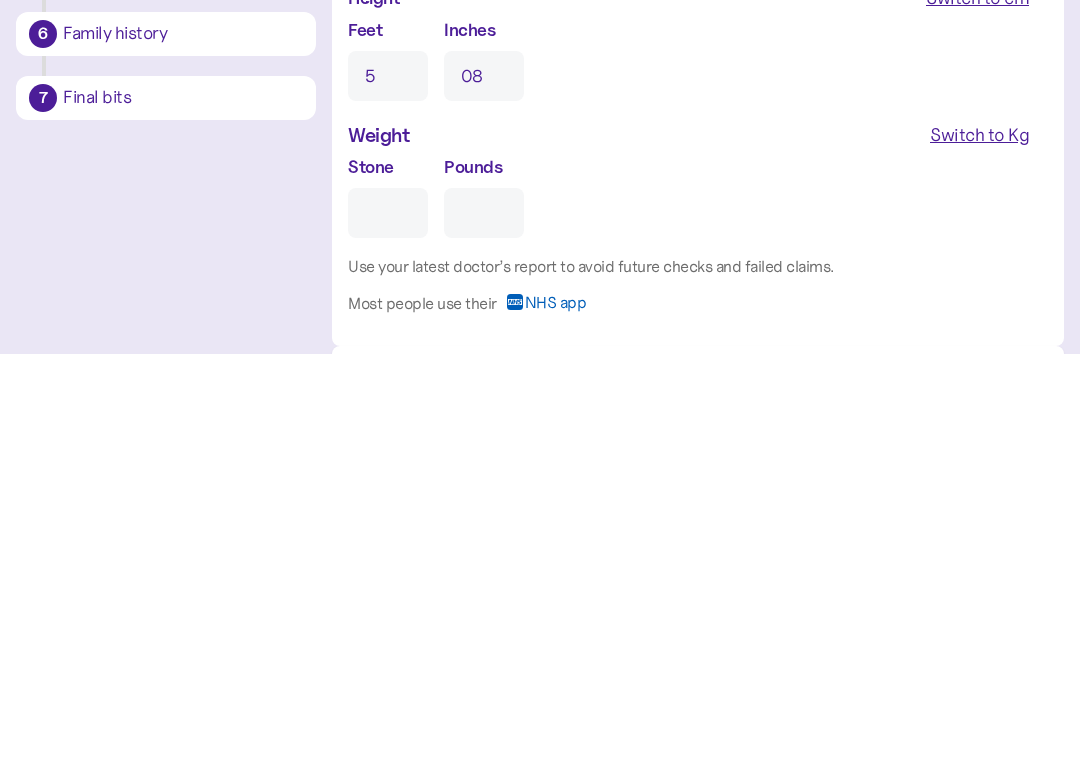 scroll, scrollTop: 1699, scrollLeft: 0, axis: vertical 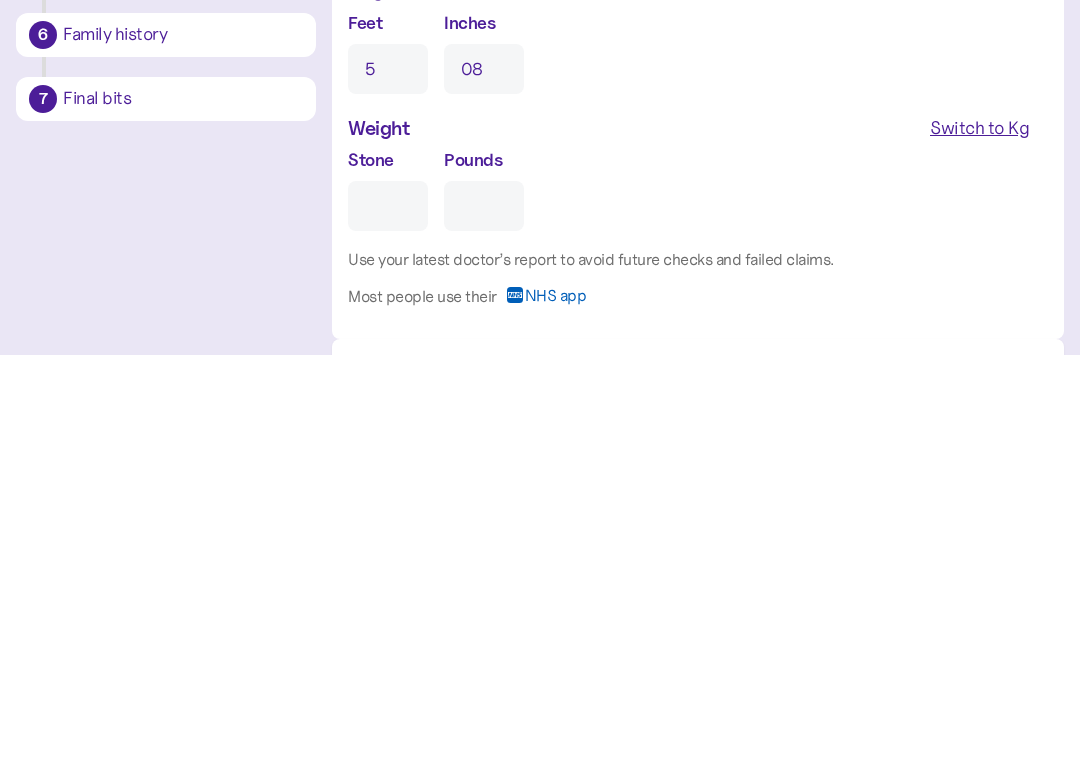 click on "Stone" at bounding box center [388, 614] 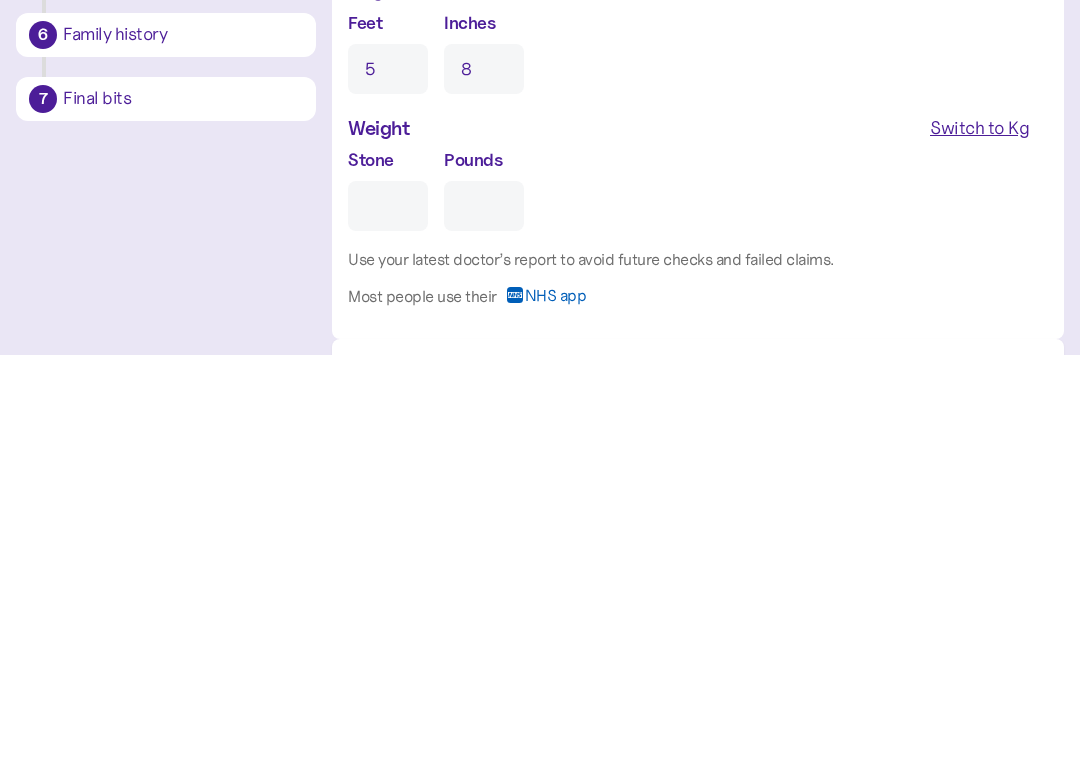type on "1" 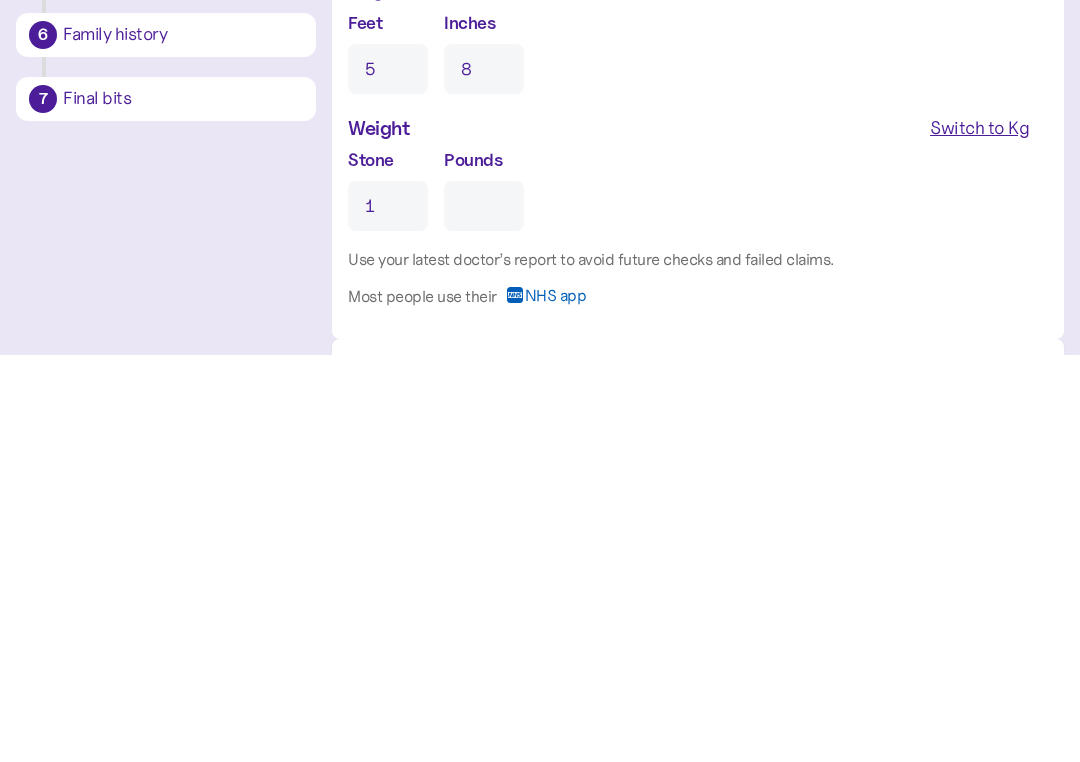 type on "0" 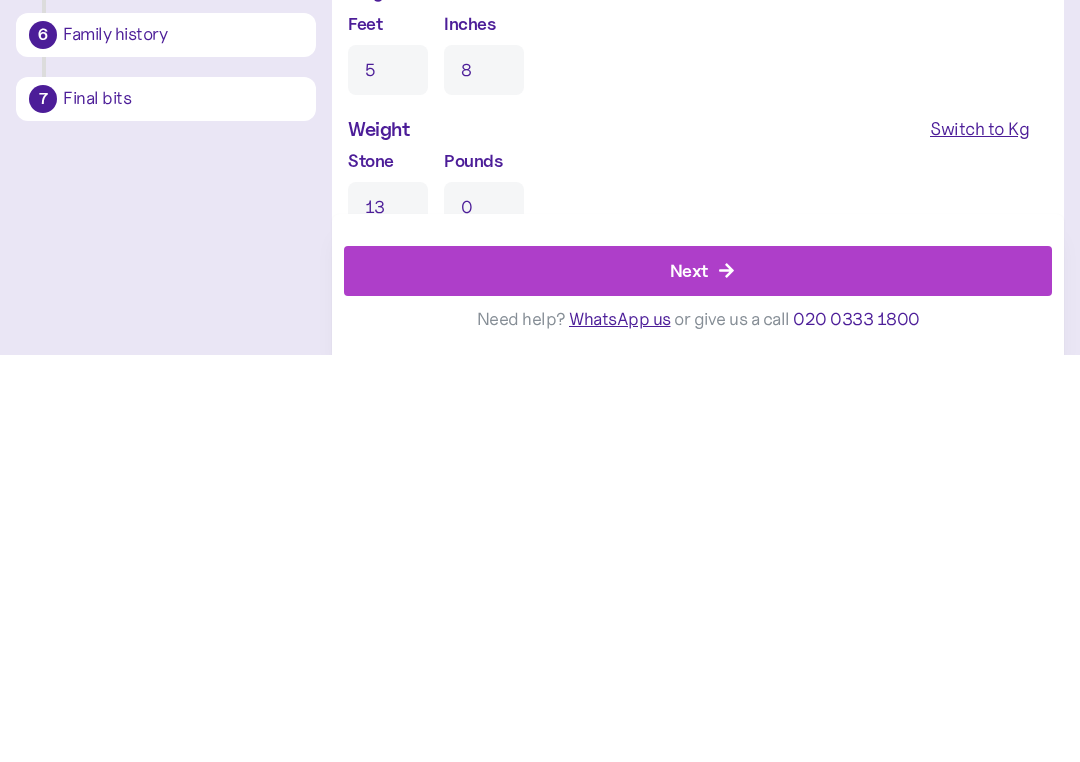 type on "13" 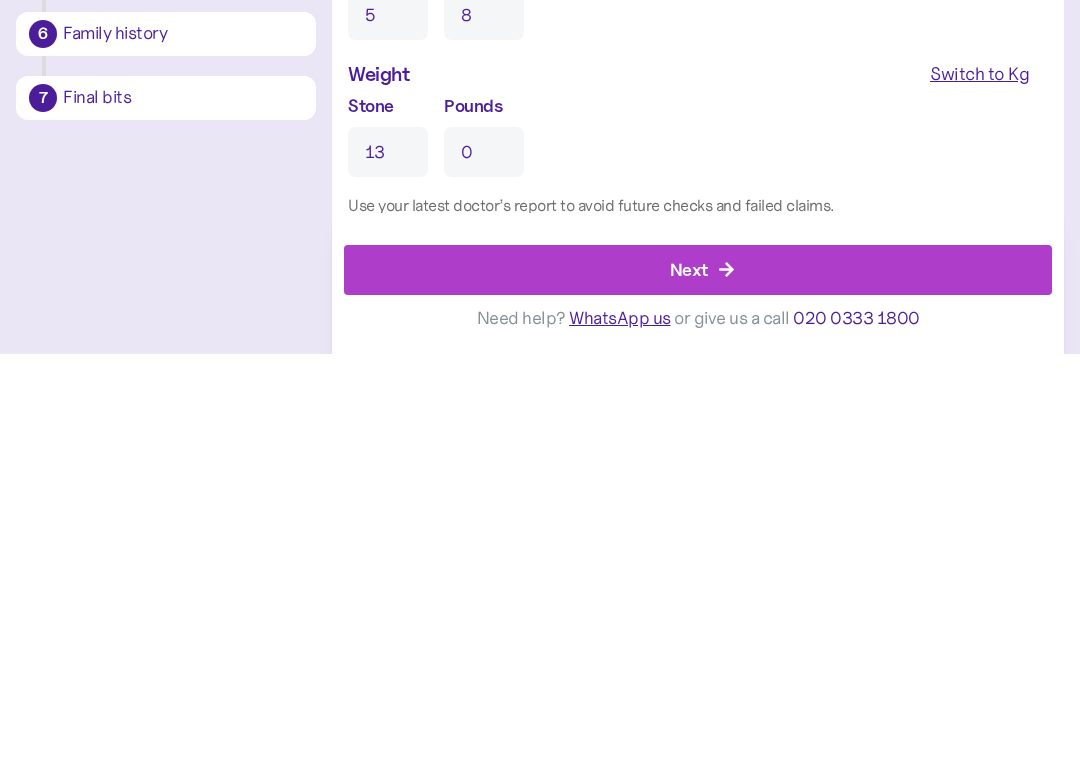 click on "Next" at bounding box center [702, 678] 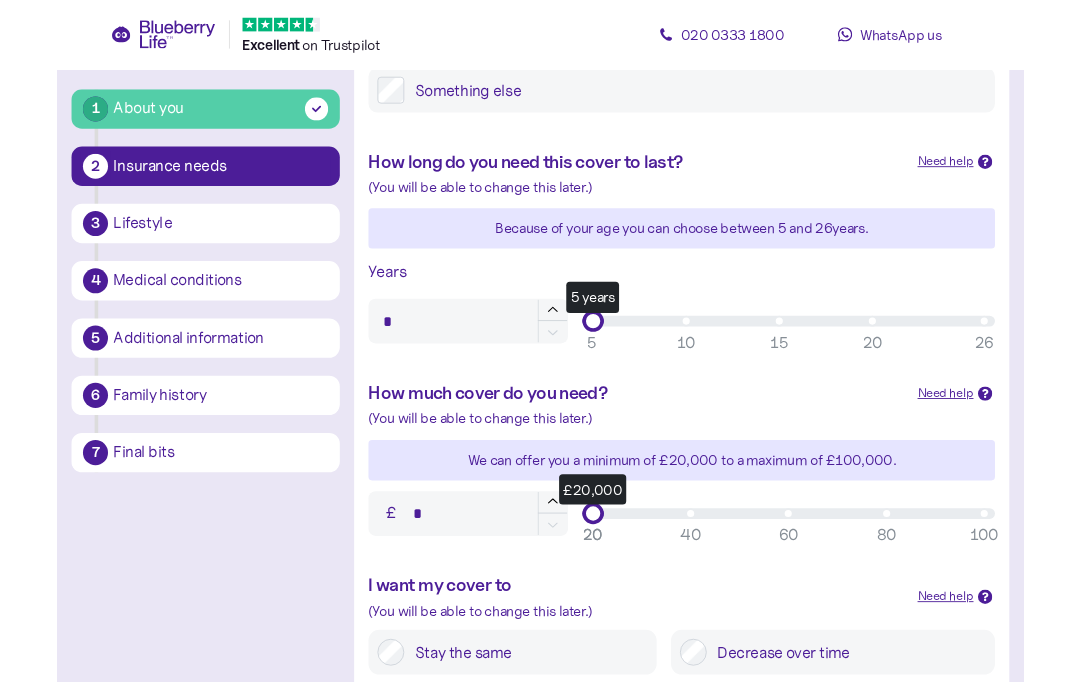 scroll, scrollTop: 506, scrollLeft: 0, axis: vertical 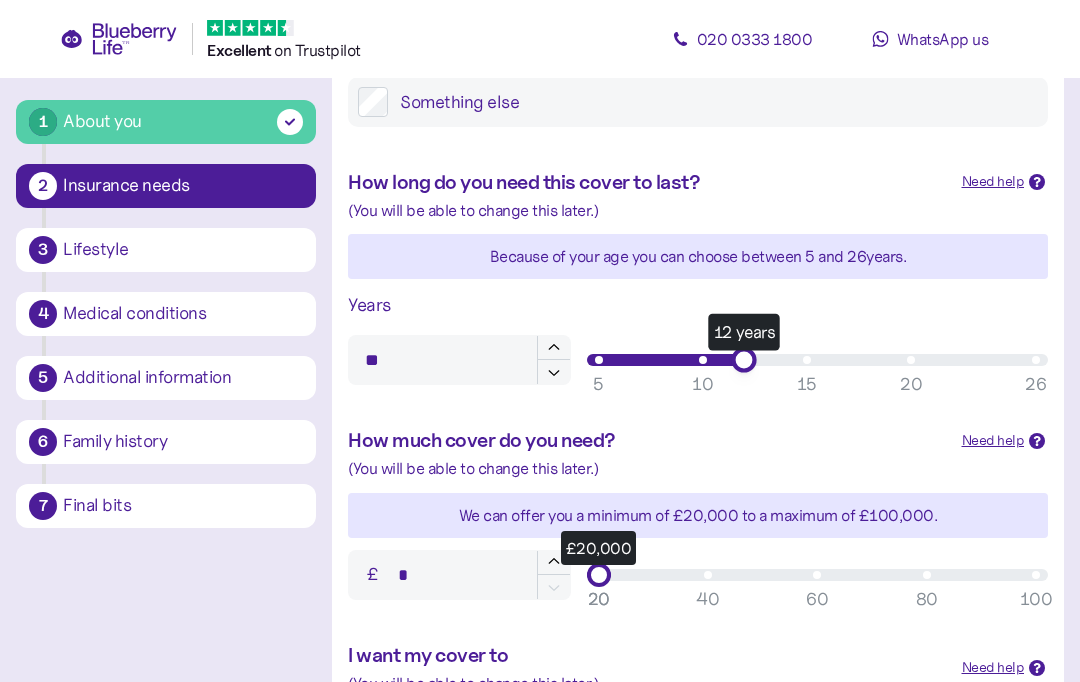 type on "**" 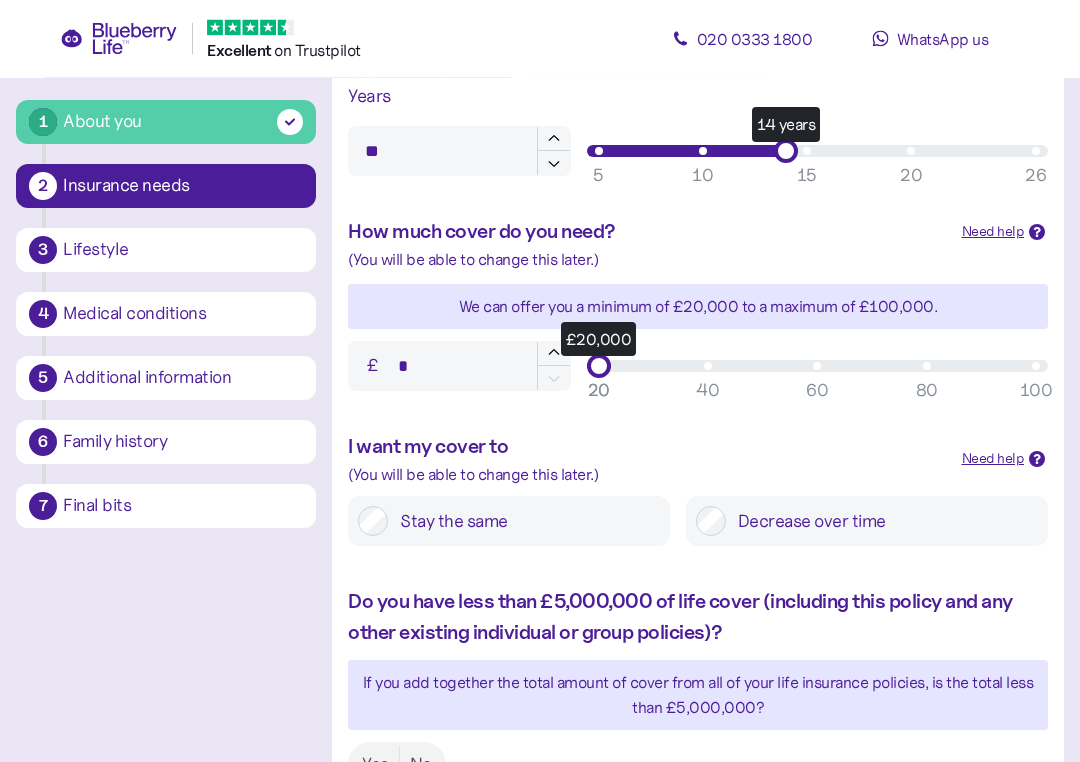 scroll, scrollTop: 716, scrollLeft: 0, axis: vertical 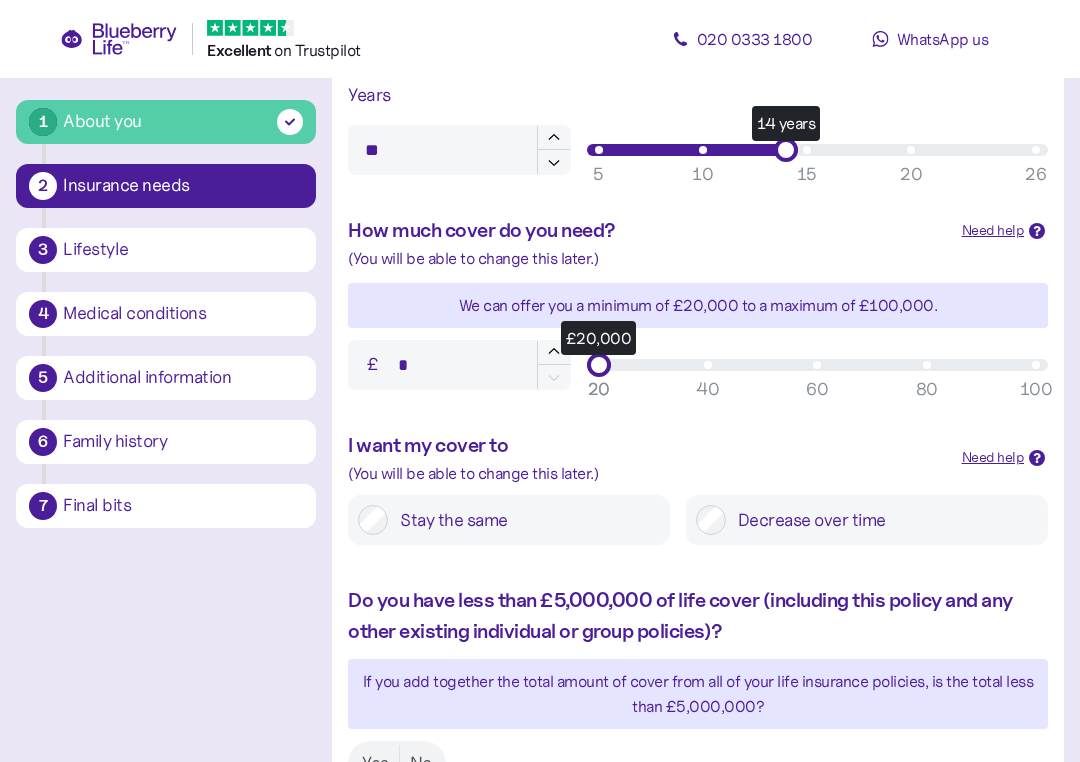 click on "*" at bounding box center [459, 365] 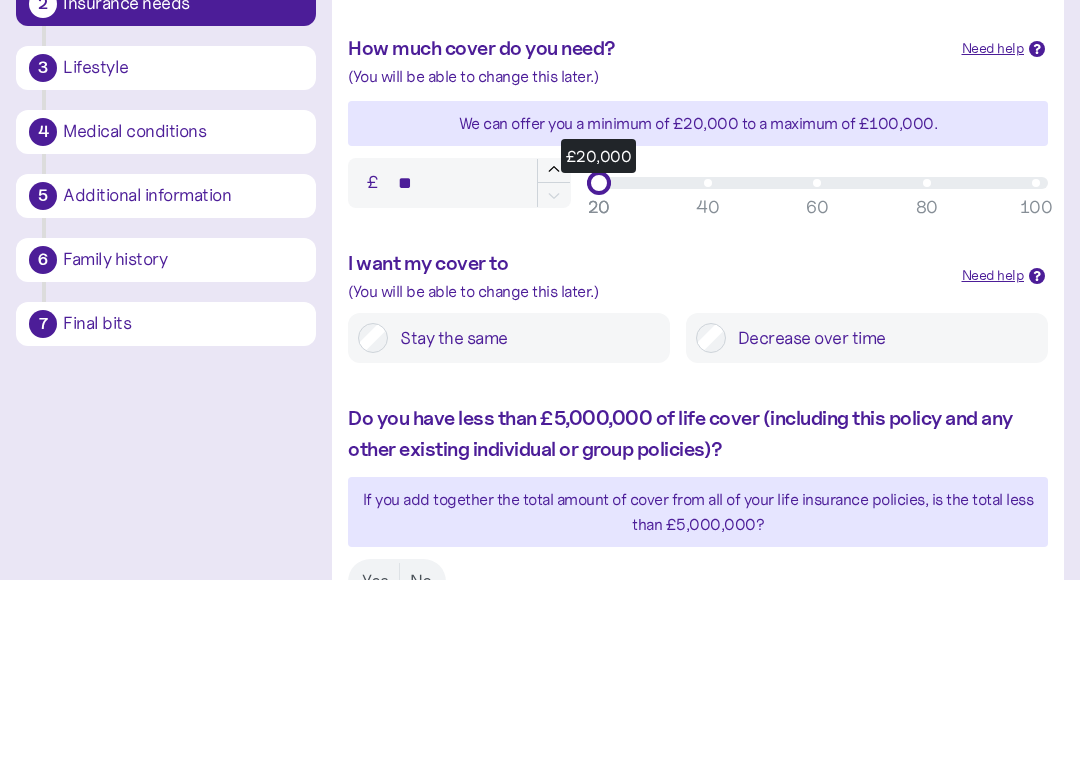 type on "*" 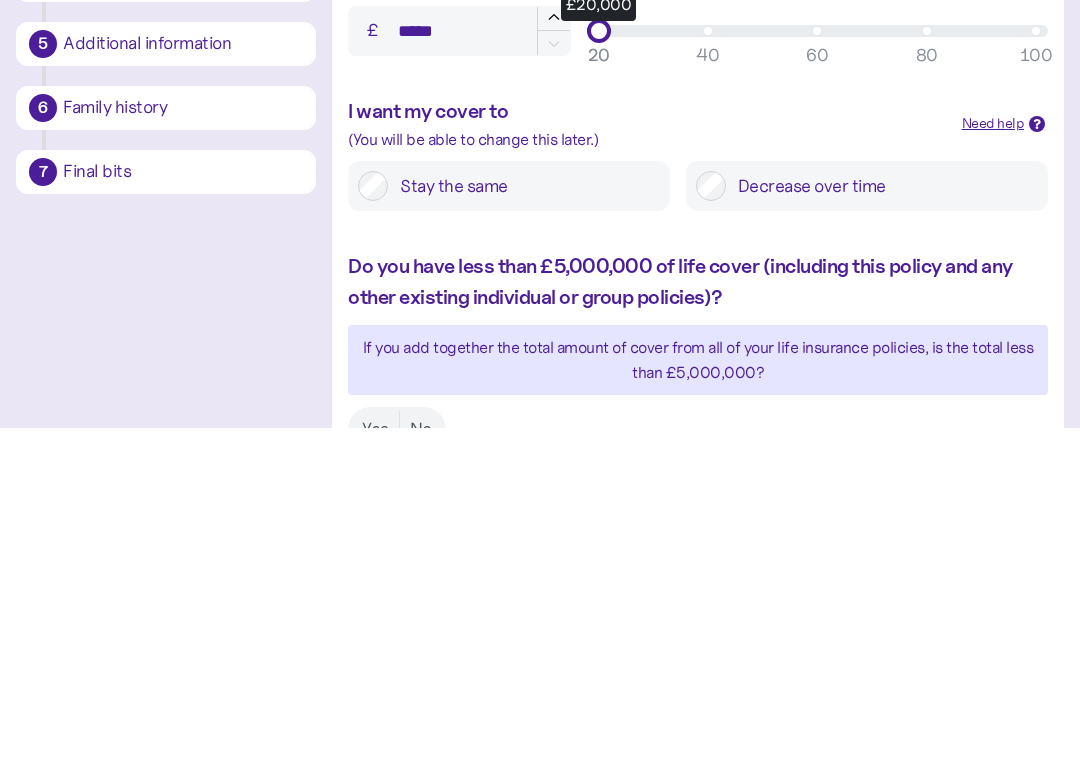 type on "******" 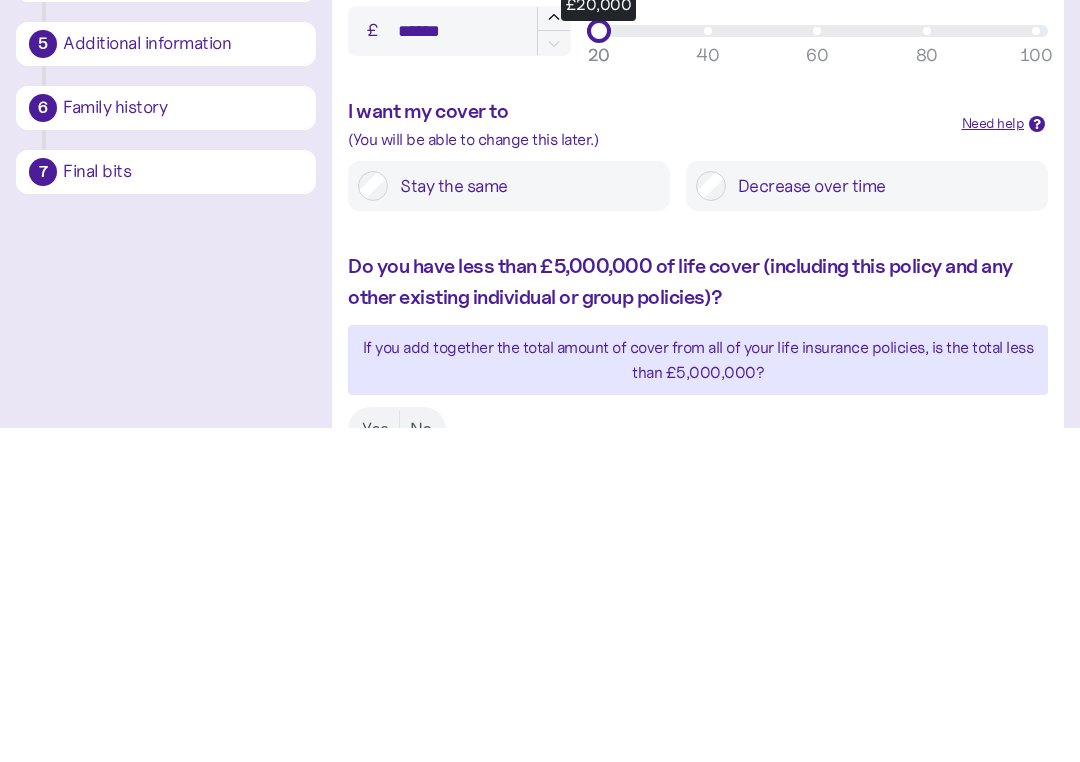 scroll, scrollTop: 897, scrollLeft: 0, axis: vertical 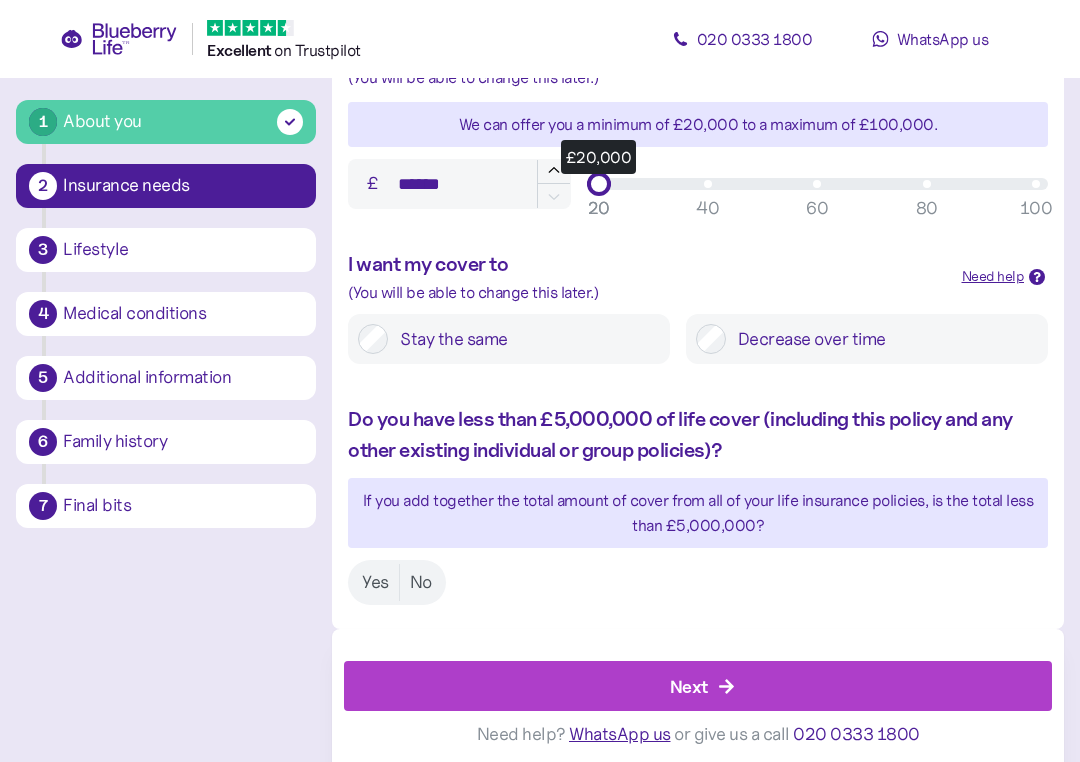 click on "Yes" at bounding box center (375, 582) 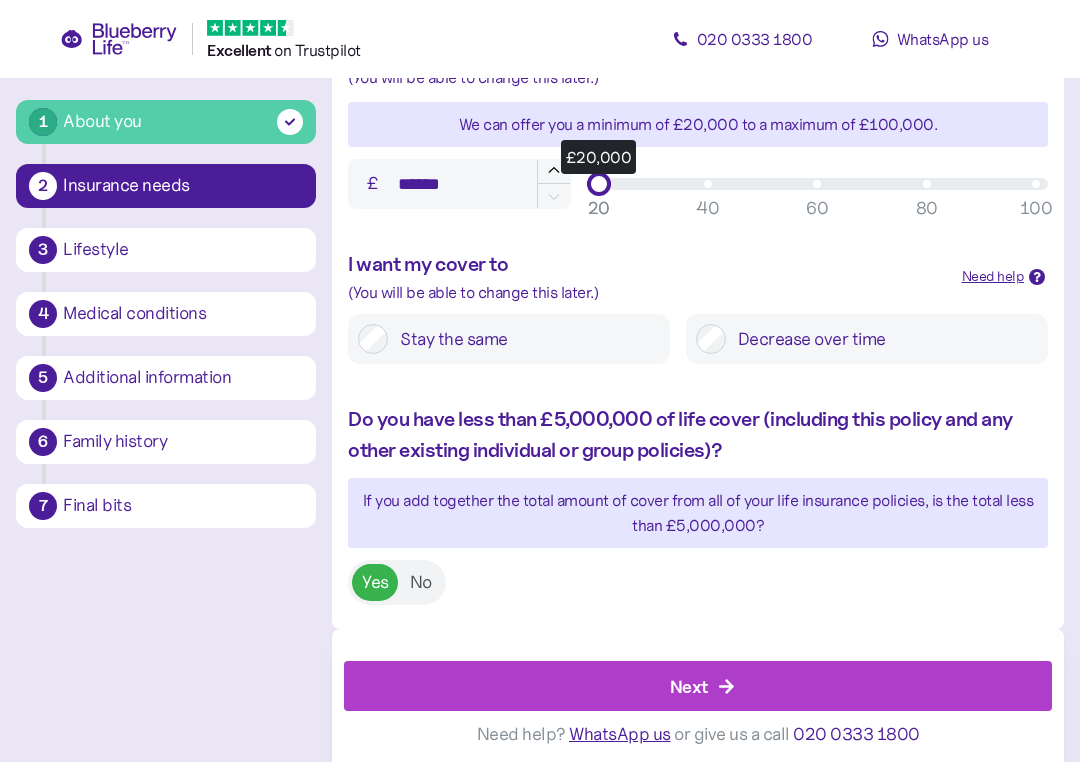 click on "Yes" at bounding box center [375, 582] 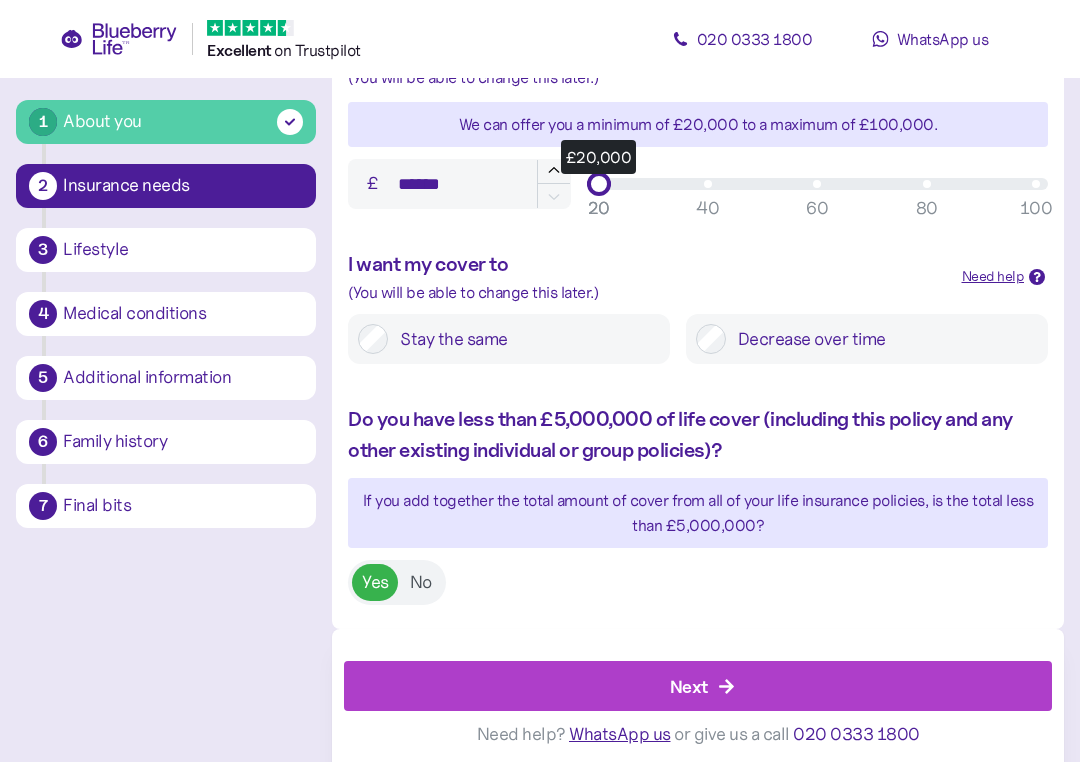 click on "Next" at bounding box center [689, 686] 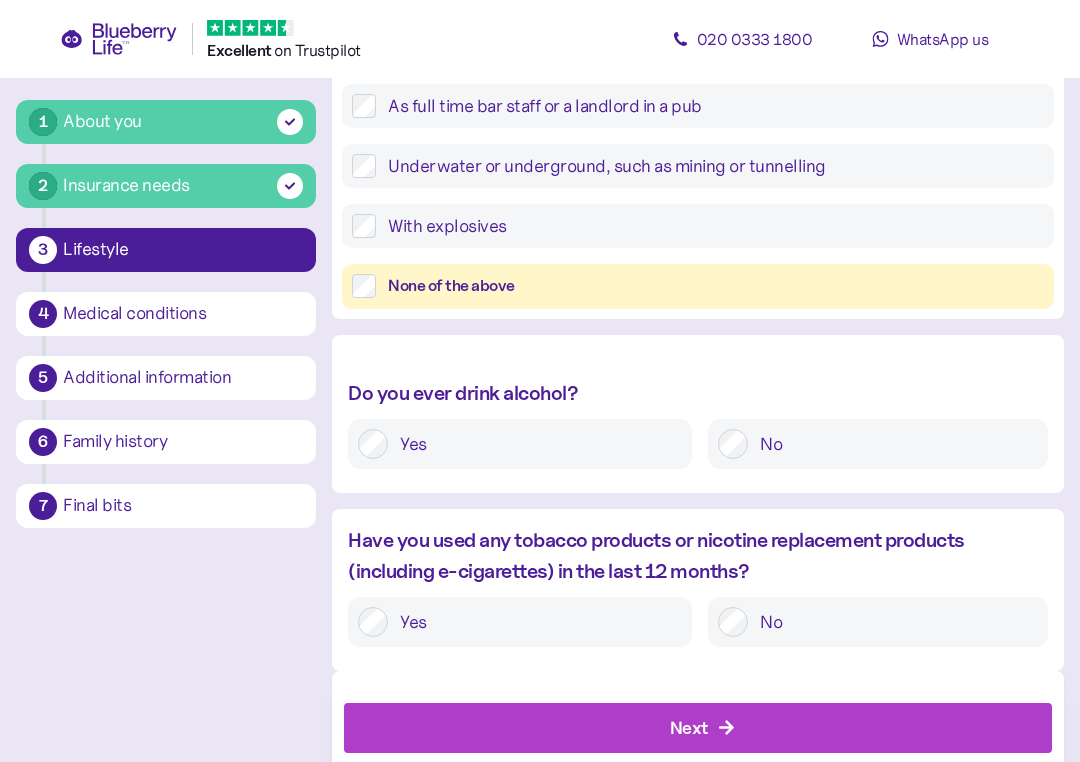 scroll, scrollTop: 753, scrollLeft: 0, axis: vertical 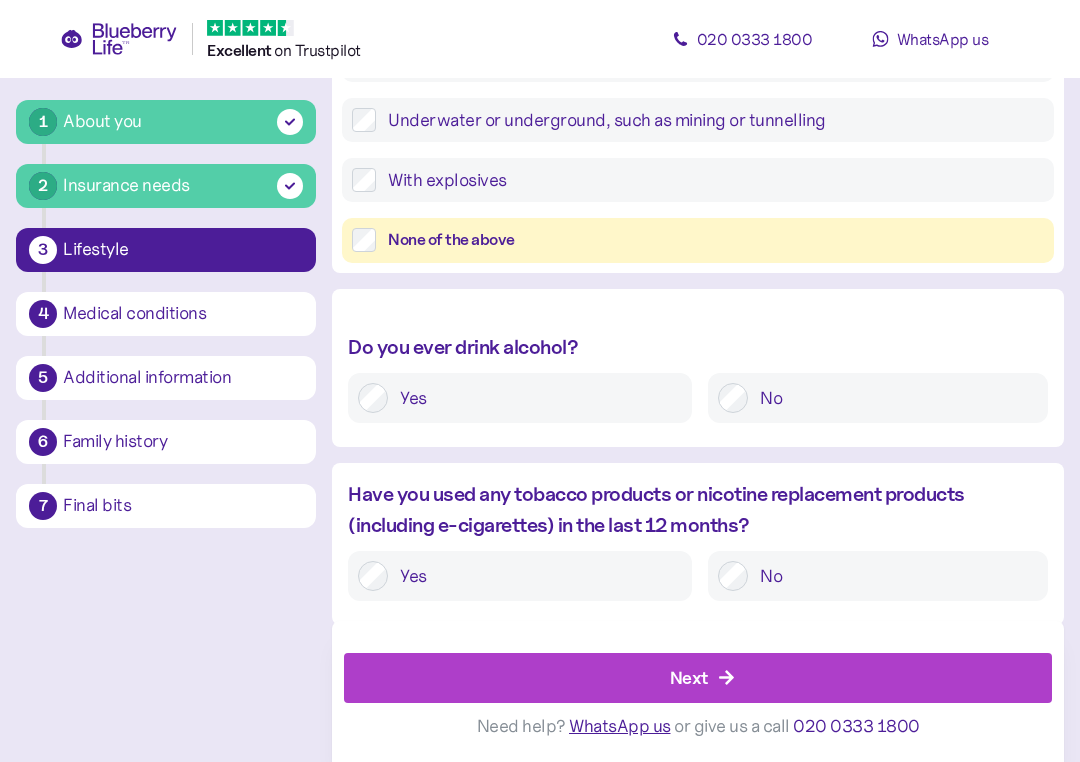 click on "Next" at bounding box center [702, 678] 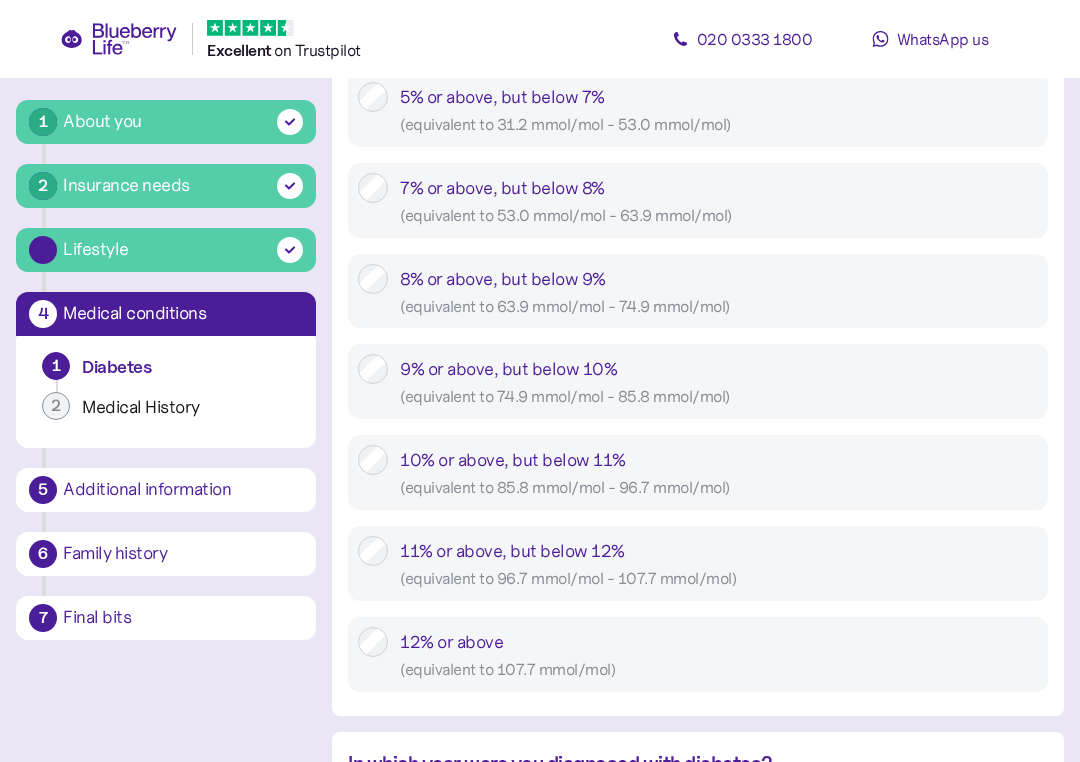 click on "[NUMBER] [STREET], [CITY], [POSTCODE] Excellent   ️ on Trustpilot [PHONE] WhatsApp us 1 About you 2 Insurance needs Lifestyle 4 Medical conditions 1 Diabetes 2 Medical History 5 Additional information 6 Family history 7 Final bits Back 4 Medical conditions Diabetes conditions 1  of  2 Please answer the following questions about your diabetes history. Do you have a regular diabetes check-up with your doctor? Yes No Is your latest HbA1c reading one of the following: Use your latest doctor’s report to avoid future checks and failed claims. Most people use their NHS app Still not sure? Select that below. Need help Don't worry if you don't know your recent HbA1c result. Please select "not sure". Not sure Below 5% ( equivalent to [NUMBER] mmol/mol ) 5% or above, but below 7% ( equivalent to [NUMBER] mmol/mol - [NUMBER] mmol/mol ) 7% or above, but below 8% ( equivalent to [NUMBER] mmol/mol - [NUMBER] mmol/mol ) 8% or above, but below 9% ( equivalent to [NUMBER] mmol/mol - [NUMBER] mmol/mol ) 9% or above, but below 10% ( equivalent to [NUMBER] mmol/mol - [NUMBER] mmol/mol ) ( )" at bounding box center (540, 672) 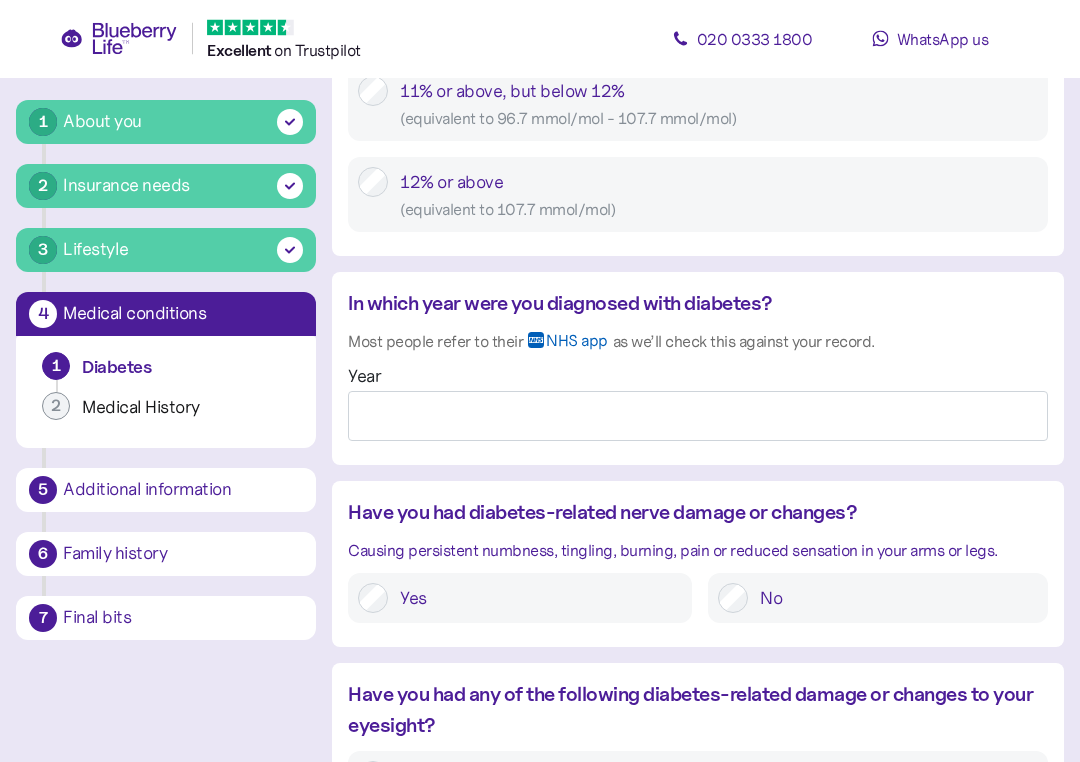 scroll, scrollTop: 1493, scrollLeft: 0, axis: vertical 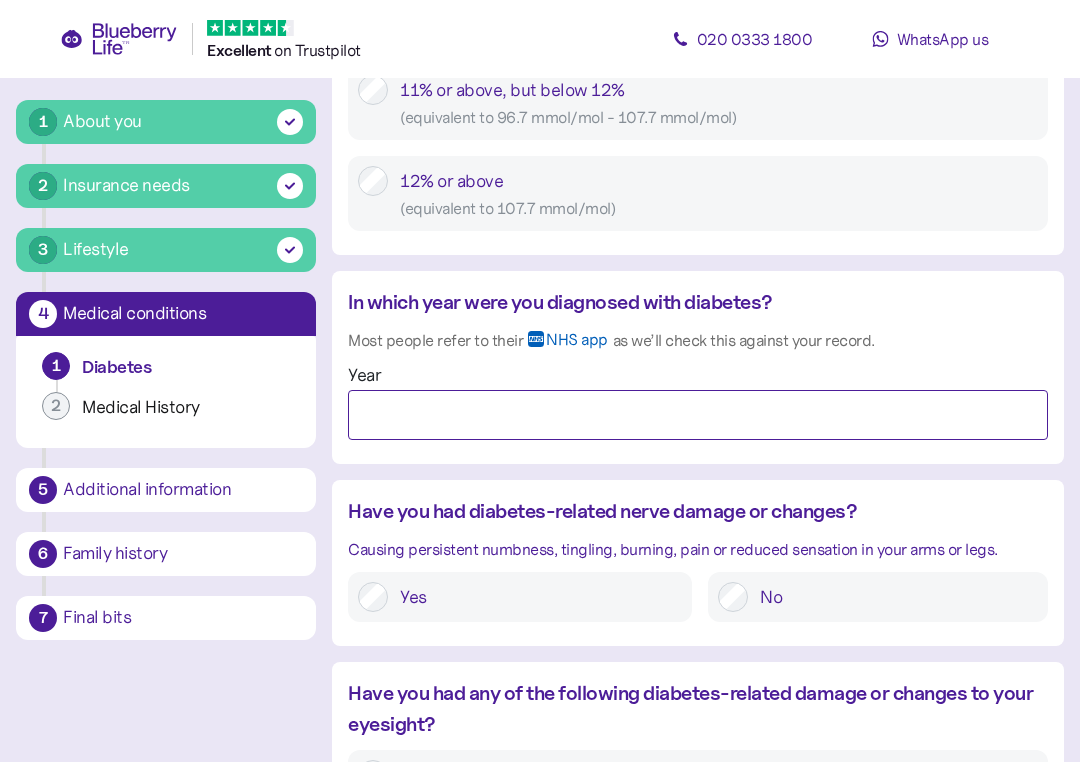 click on "Year" at bounding box center (698, 415) 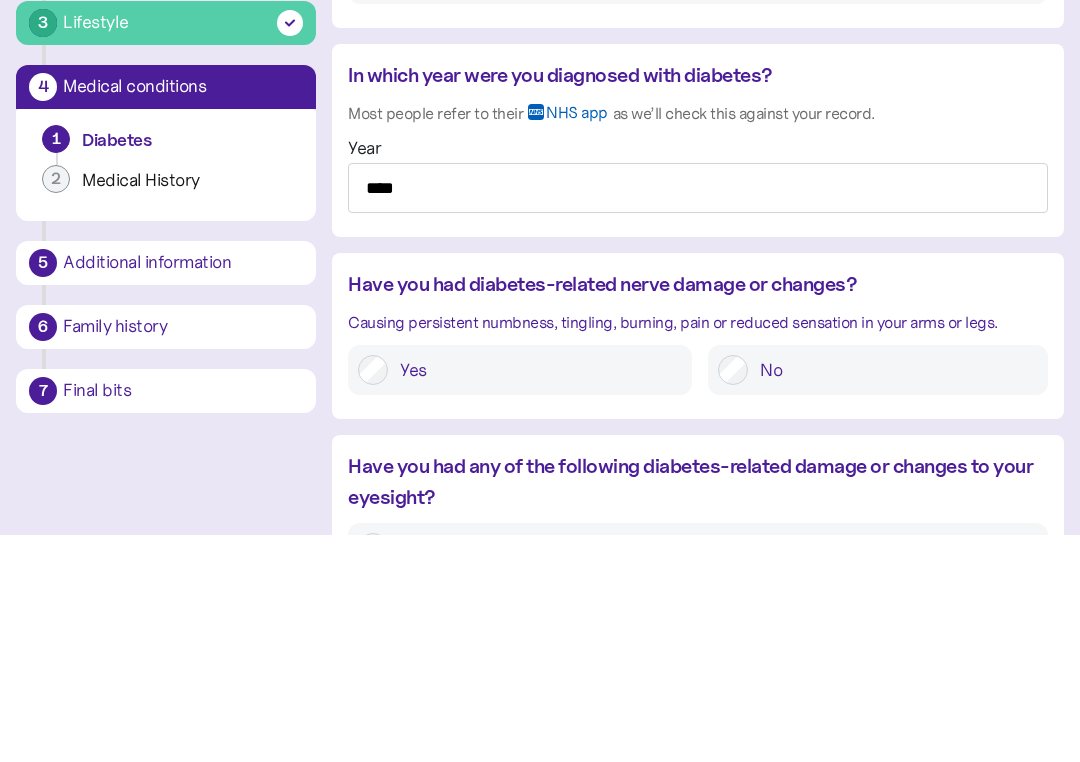 scroll, scrollTop: 1720, scrollLeft: 0, axis: vertical 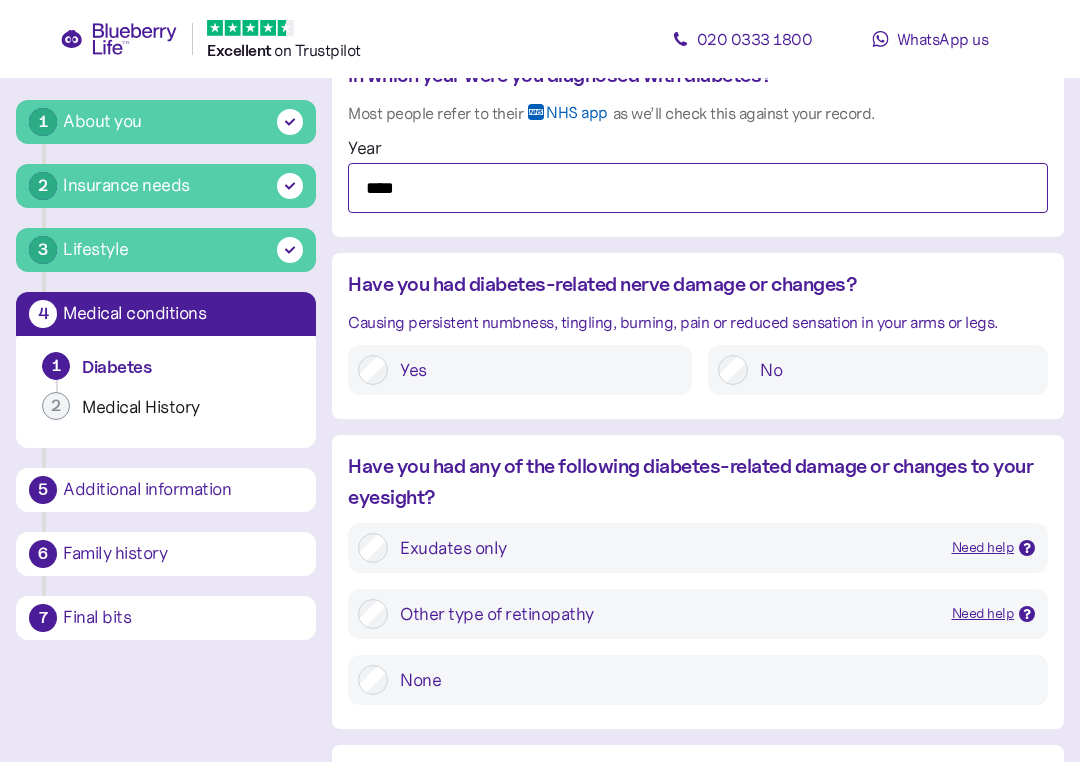 type on "****" 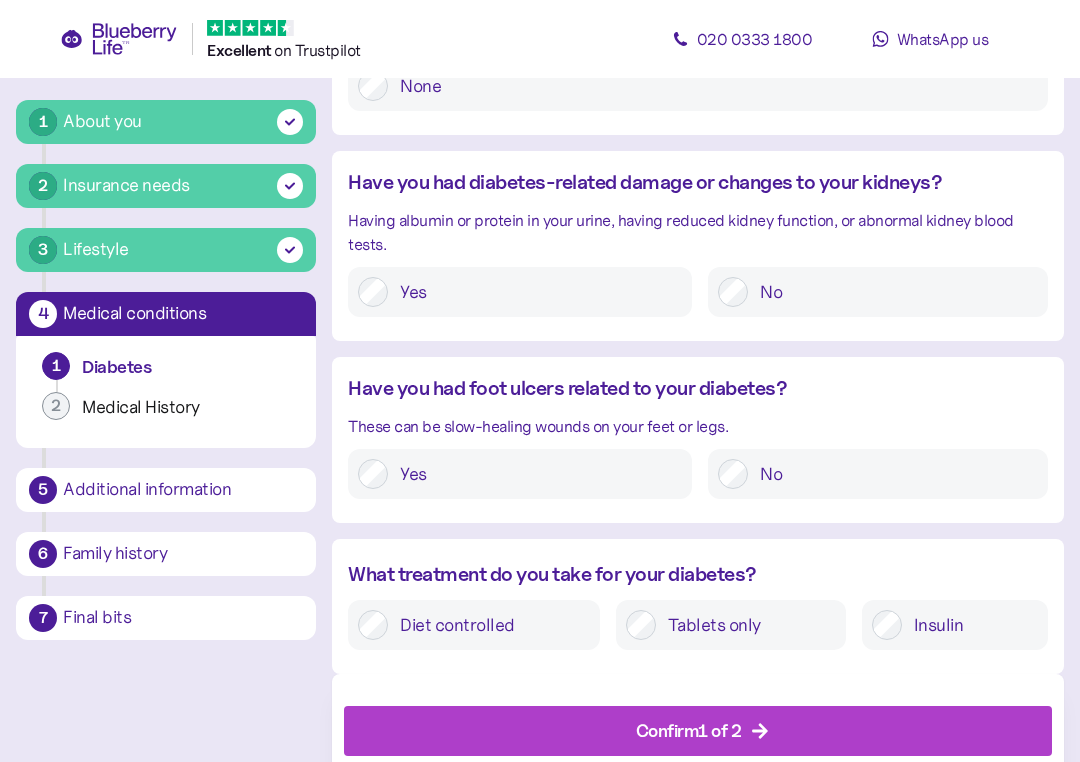 scroll, scrollTop: 2353, scrollLeft: 0, axis: vertical 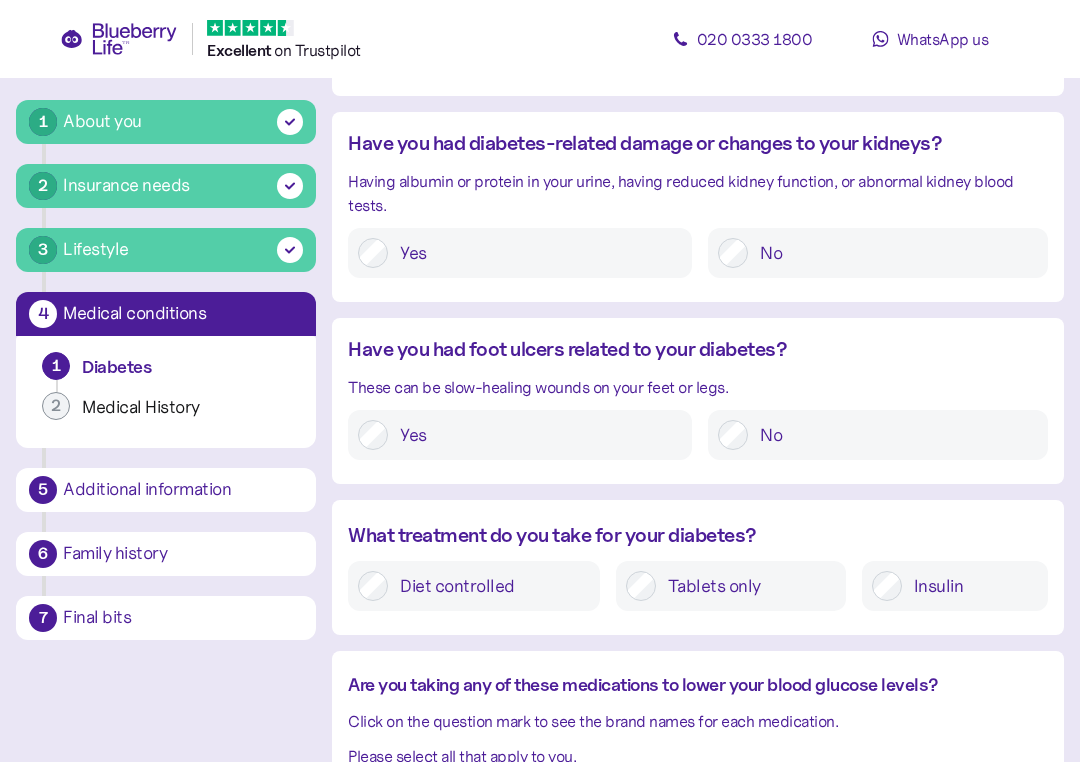 click on "Diet controlled" at bounding box center [489, 586] 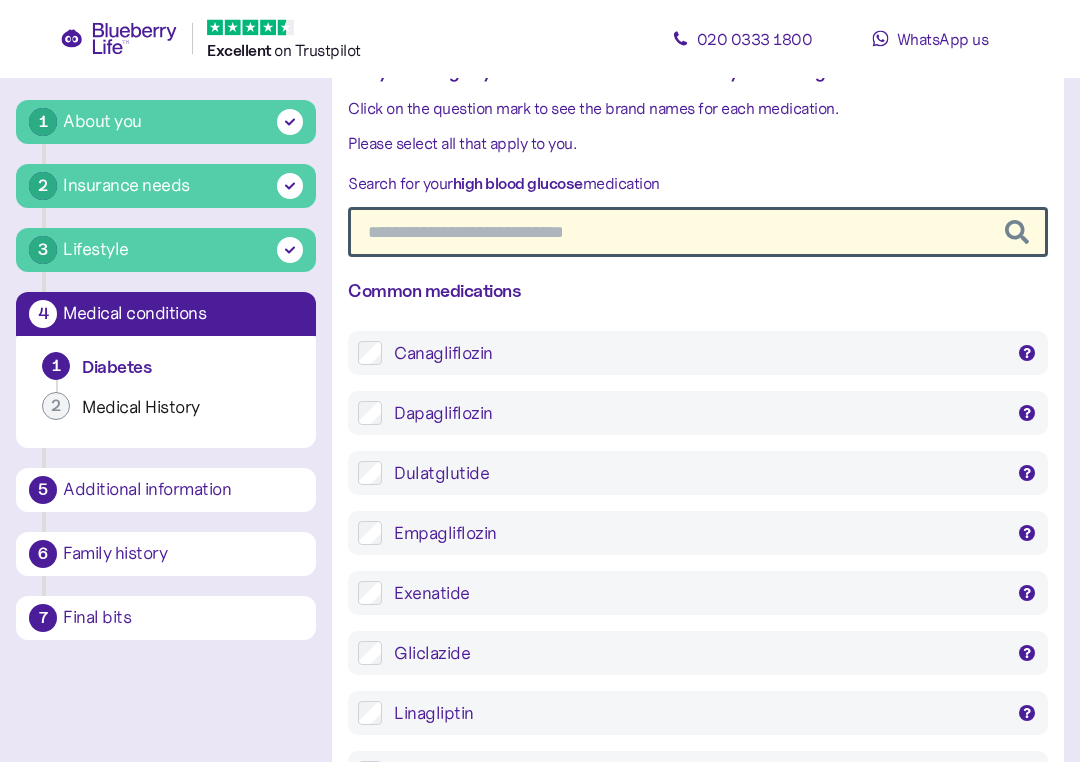 scroll, scrollTop: 2967, scrollLeft: 0, axis: vertical 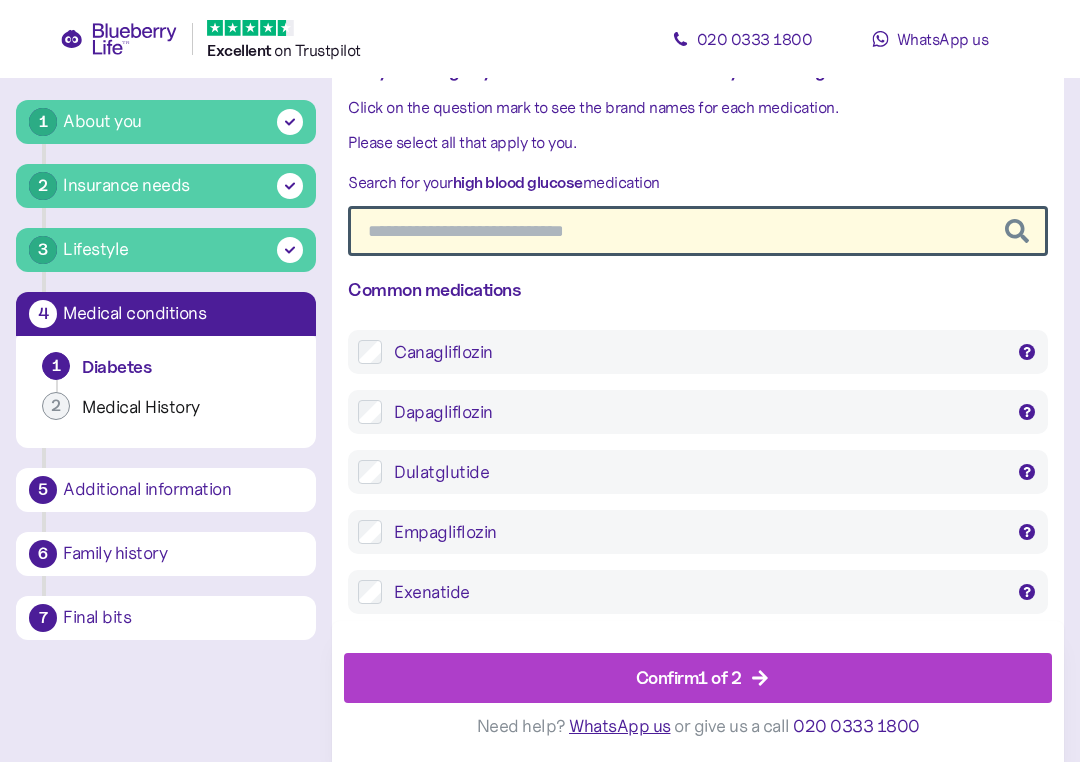 click on "Dulatglutide Trulicity" at bounding box center (710, 472) 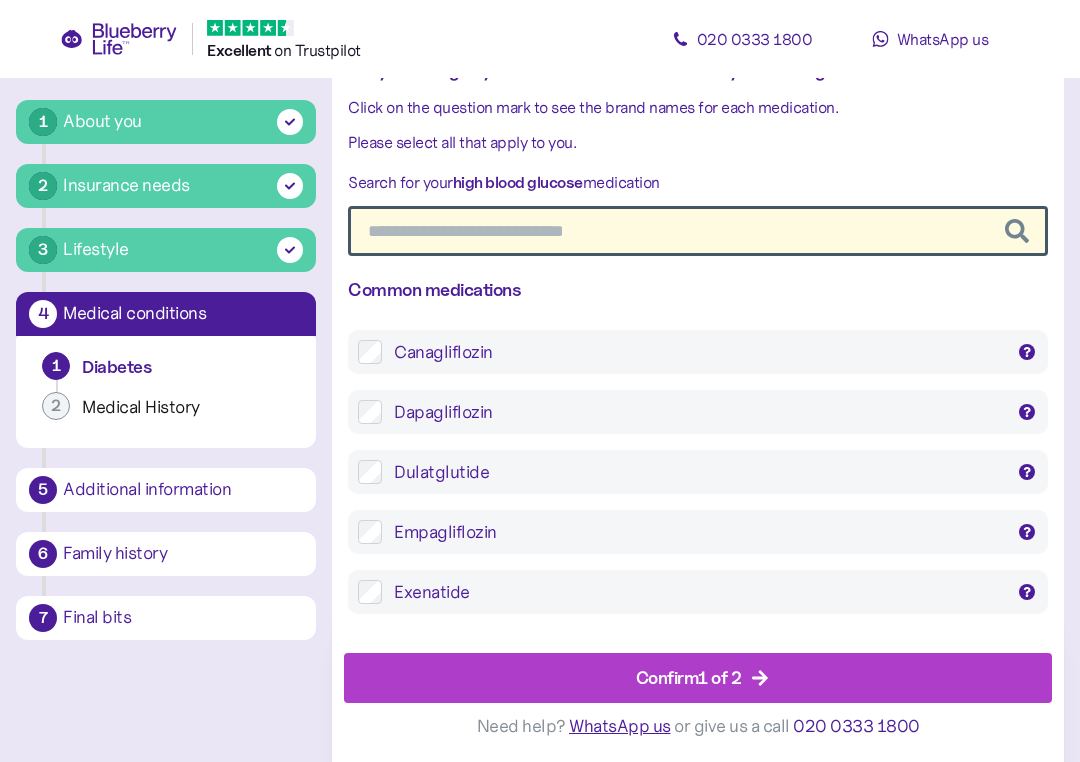 click on "Confirm  1 of 2" at bounding box center (689, 677) 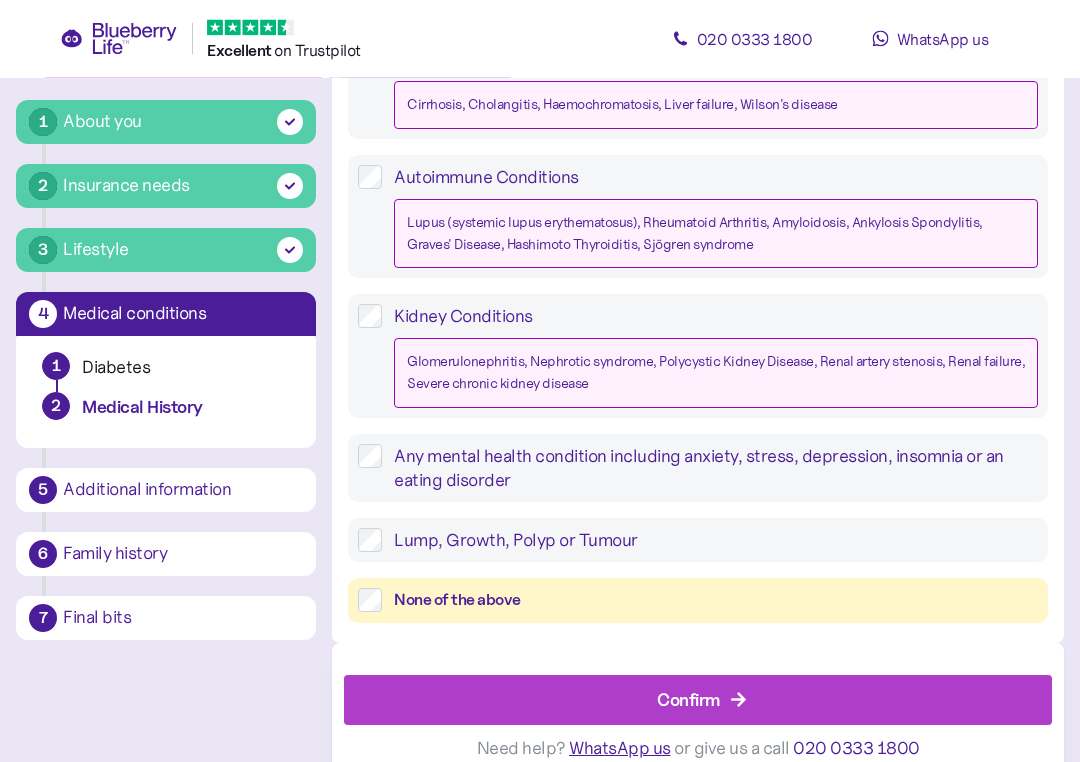 scroll, scrollTop: 1935, scrollLeft: 0, axis: vertical 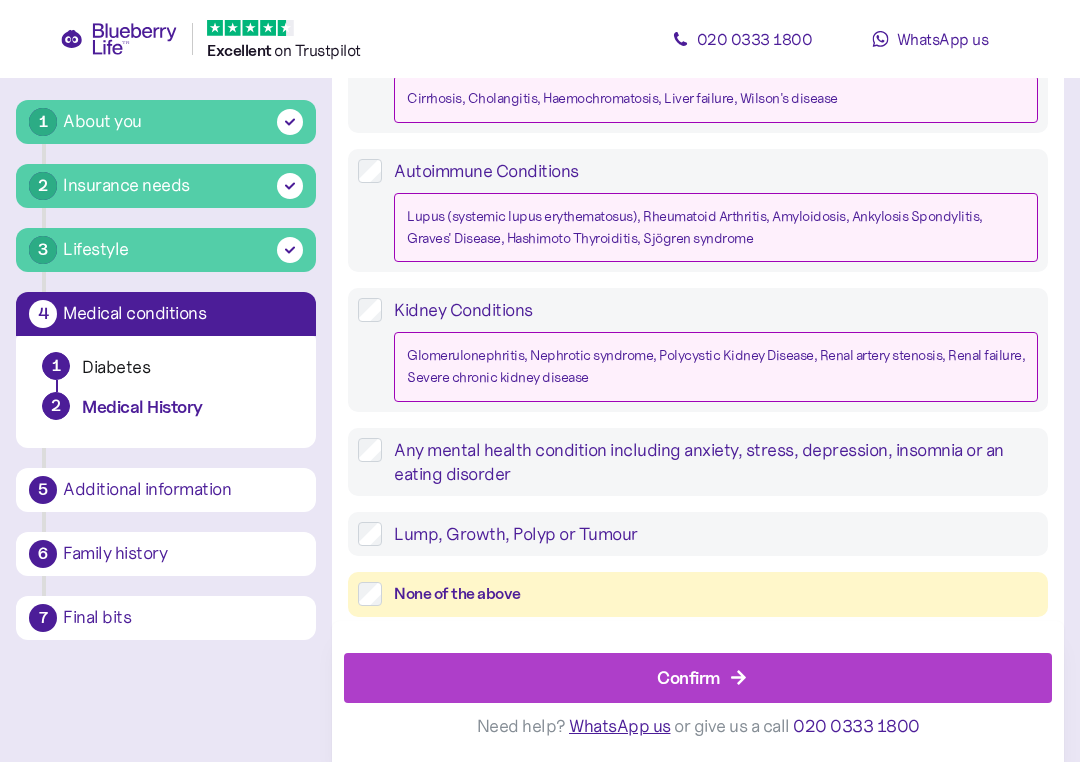 click on "Confirm" at bounding box center (688, 677) 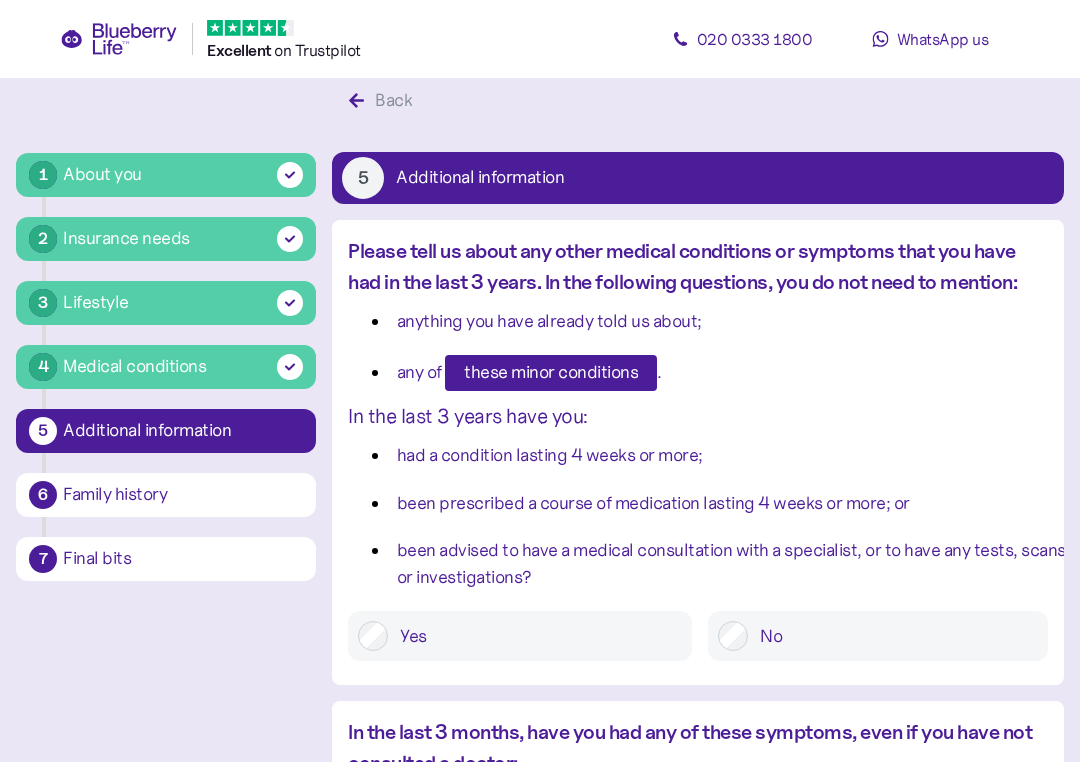 scroll, scrollTop: 68, scrollLeft: 0, axis: vertical 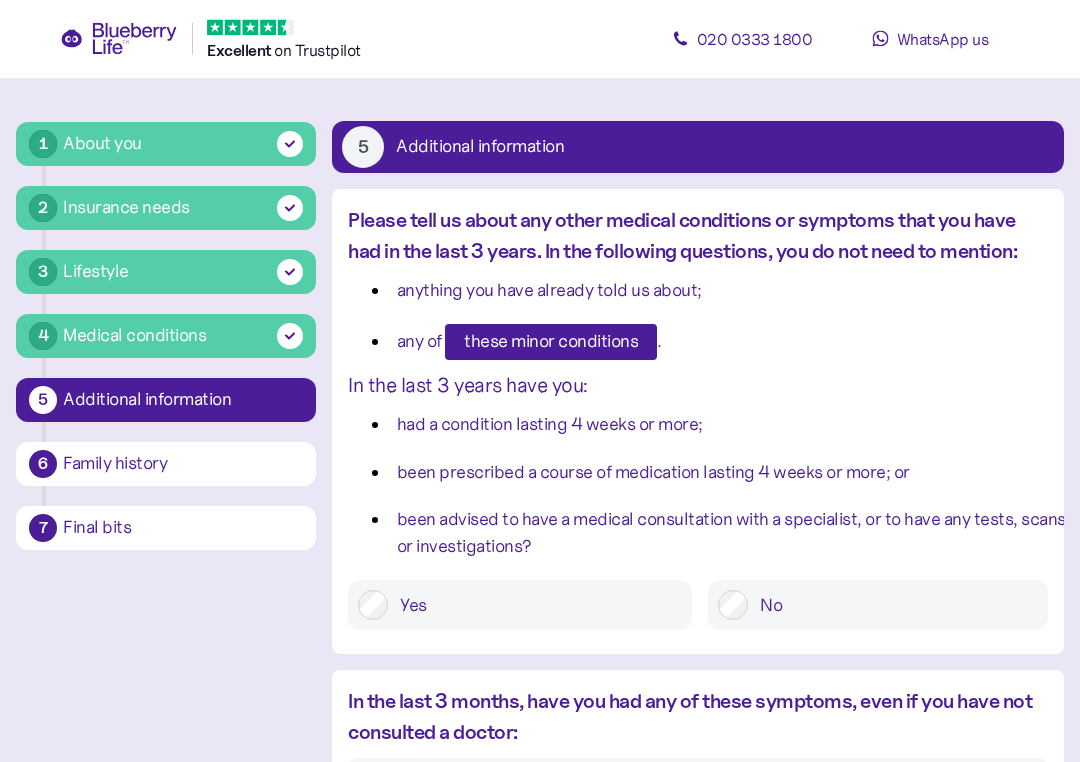 click on "No" at bounding box center (893, 606) 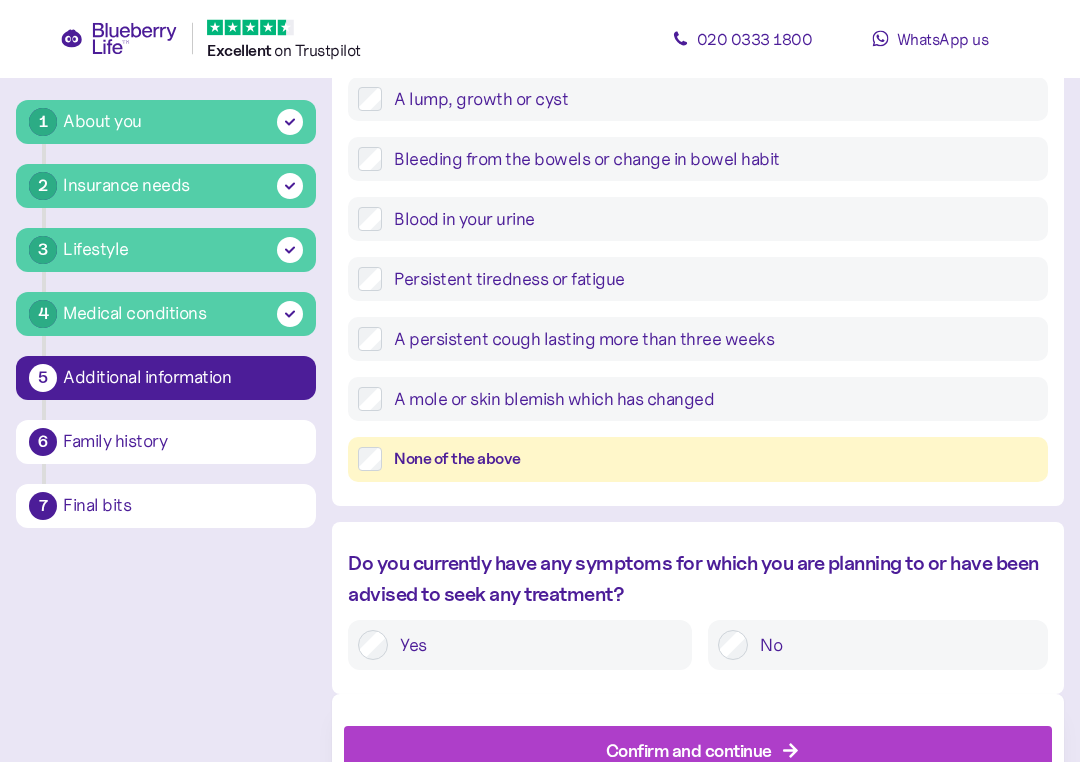 scroll, scrollTop: 882, scrollLeft: 0, axis: vertical 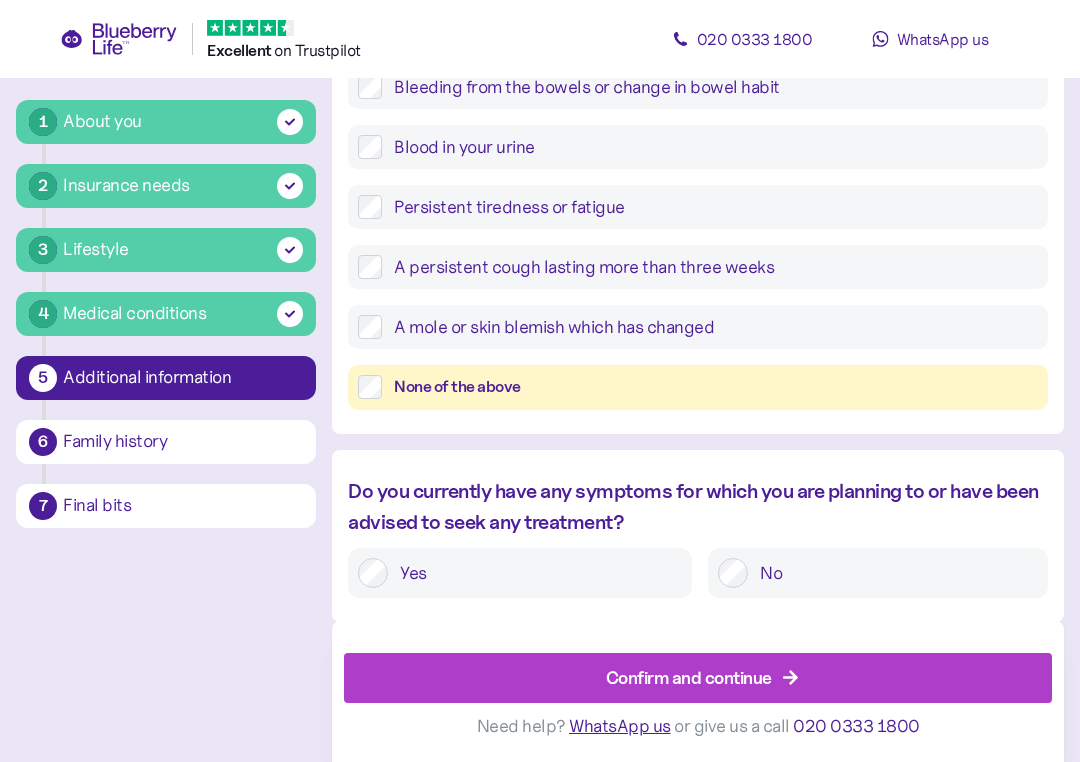 click on "Confirm and continue" at bounding box center [702, 678] 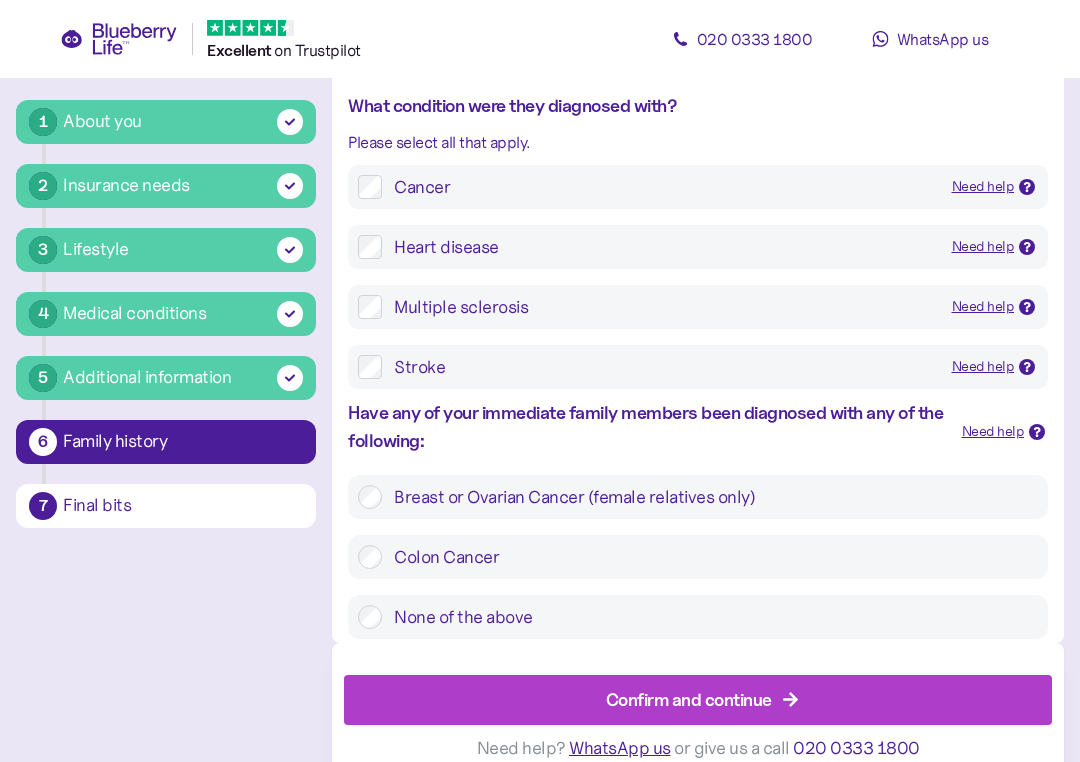 scroll, scrollTop: 913, scrollLeft: 0, axis: vertical 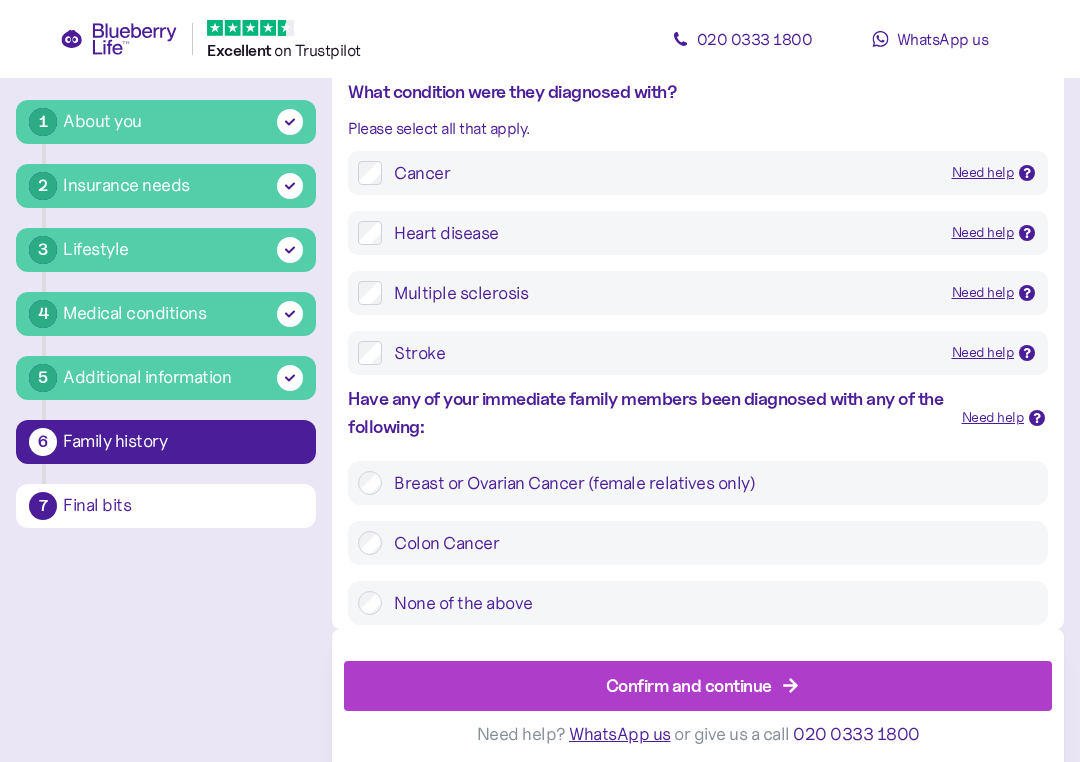 click on "Confirm and continue" at bounding box center (702, 686) 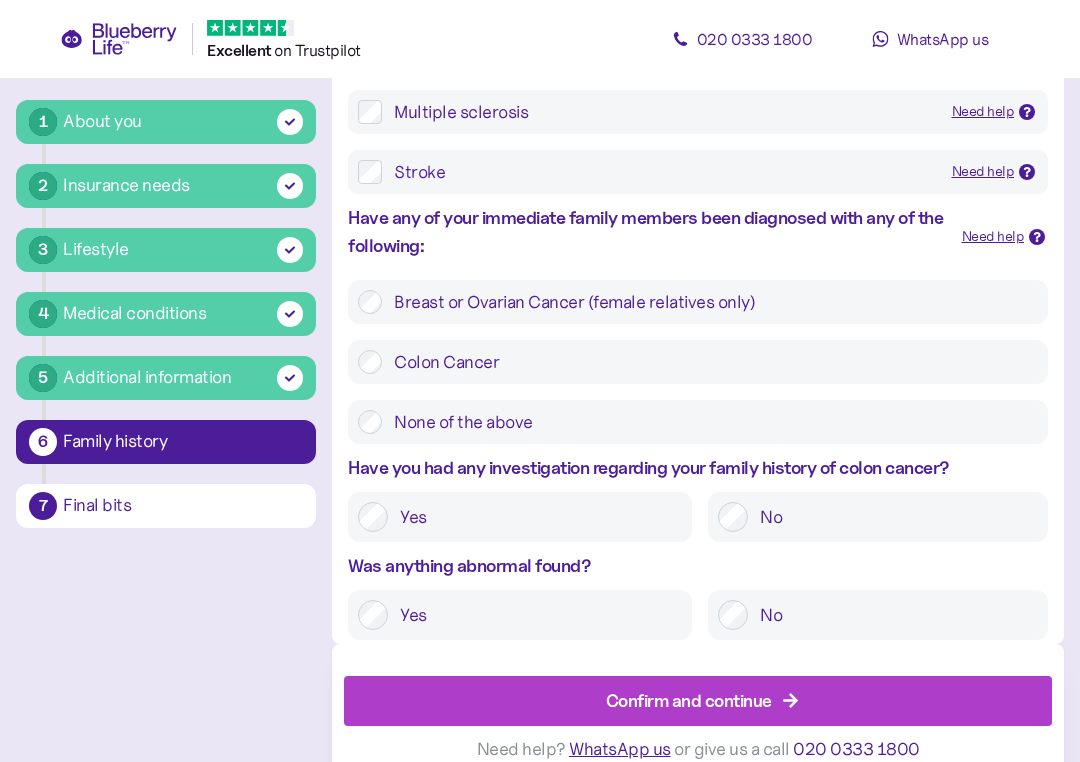 scroll, scrollTop: 1107, scrollLeft: 0, axis: vertical 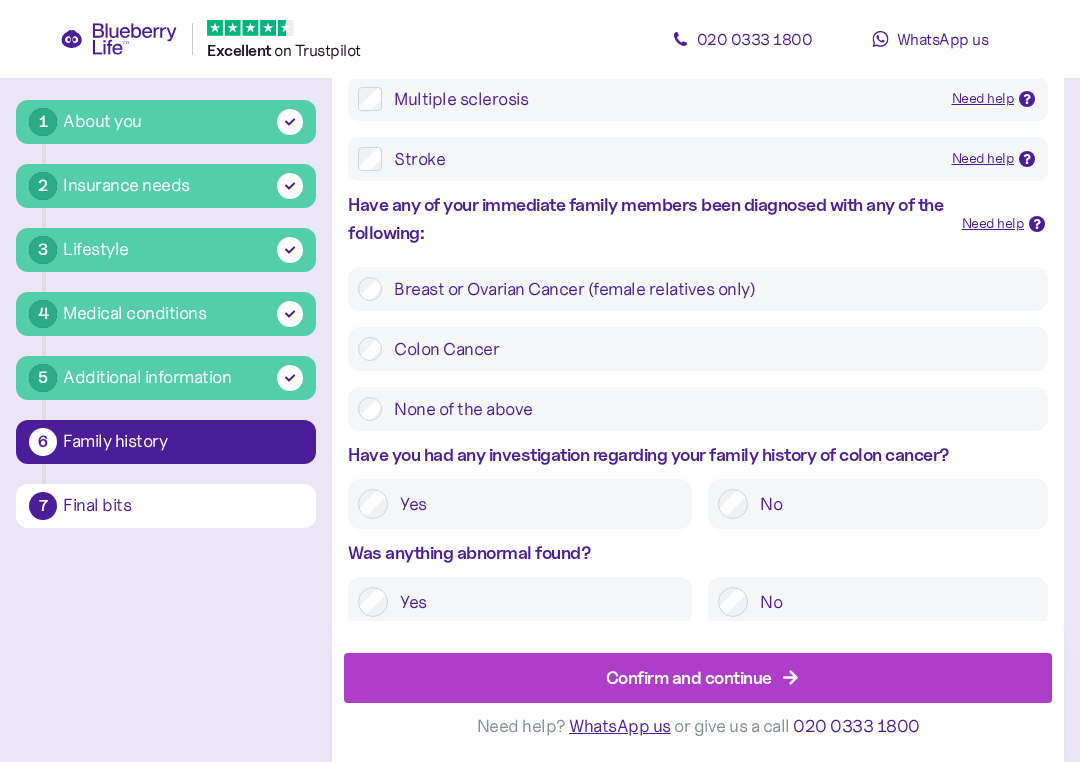 click on "Confirm and continue" at bounding box center [702, 678] 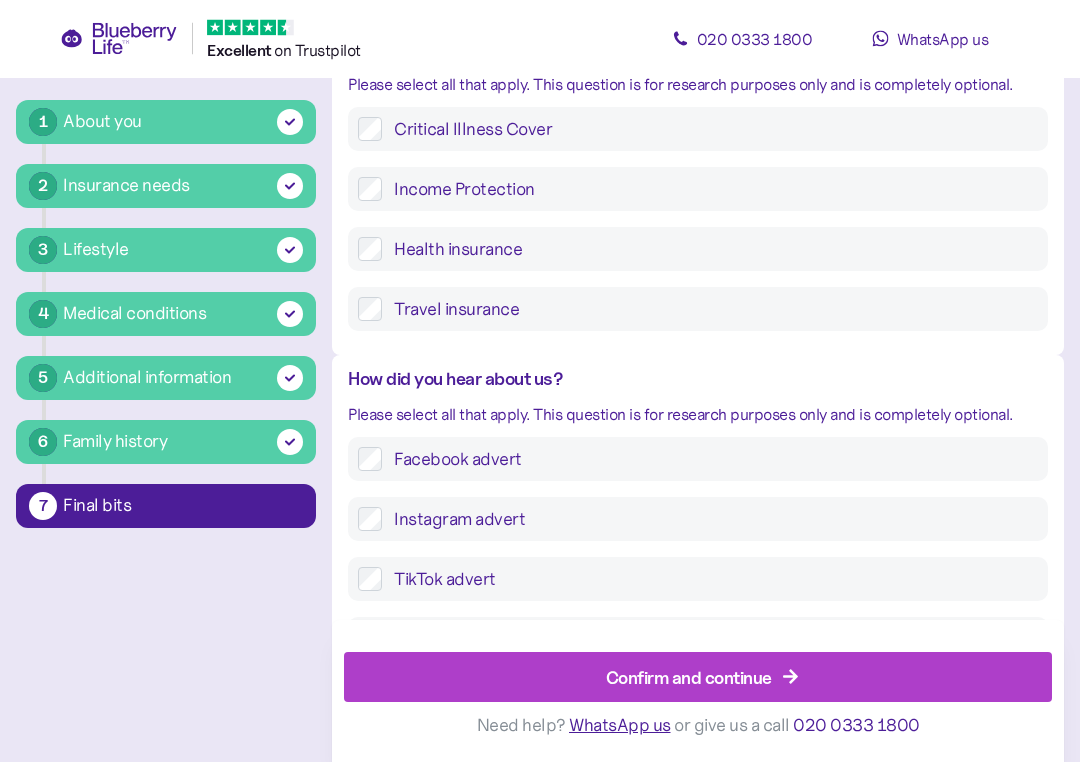 scroll, scrollTop: 38, scrollLeft: 0, axis: vertical 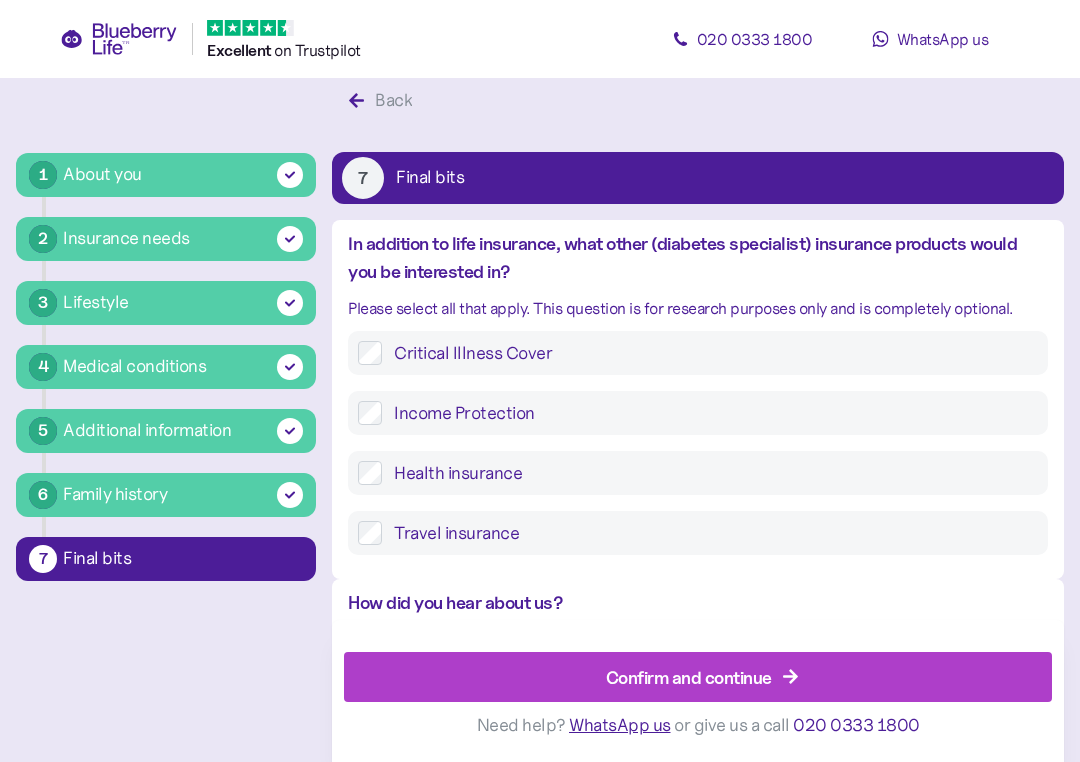 click on "Confirm and continue" at bounding box center [702, 678] 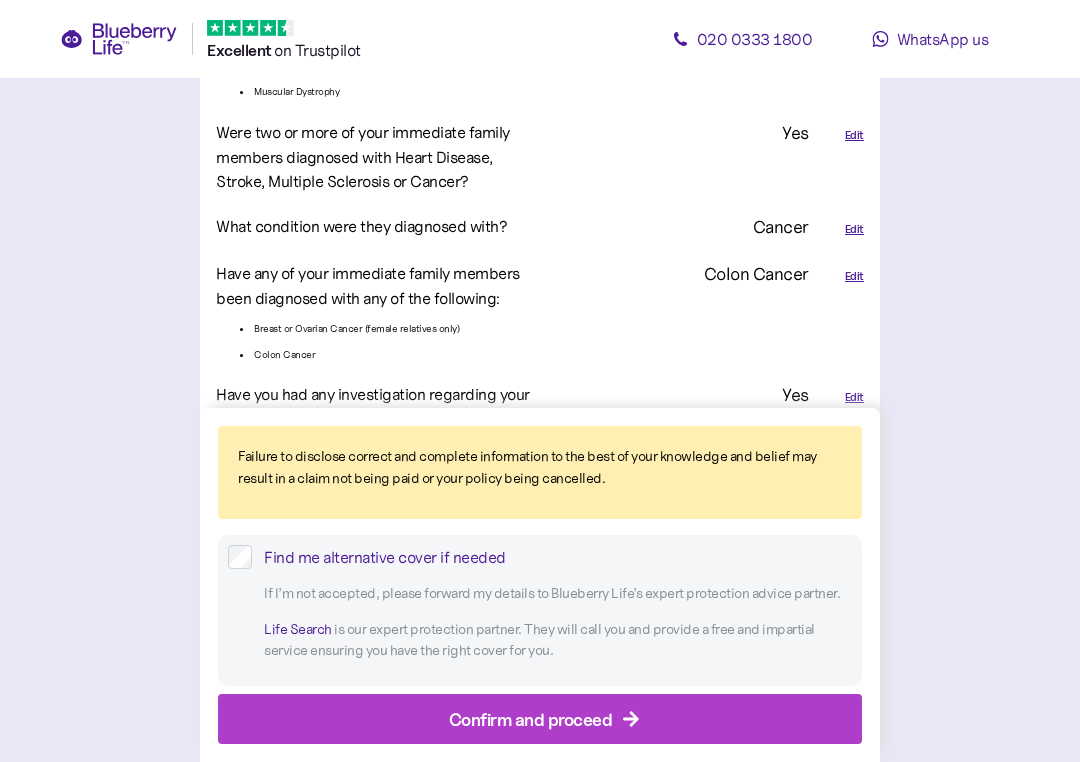 scroll, scrollTop: 4645, scrollLeft: 0, axis: vertical 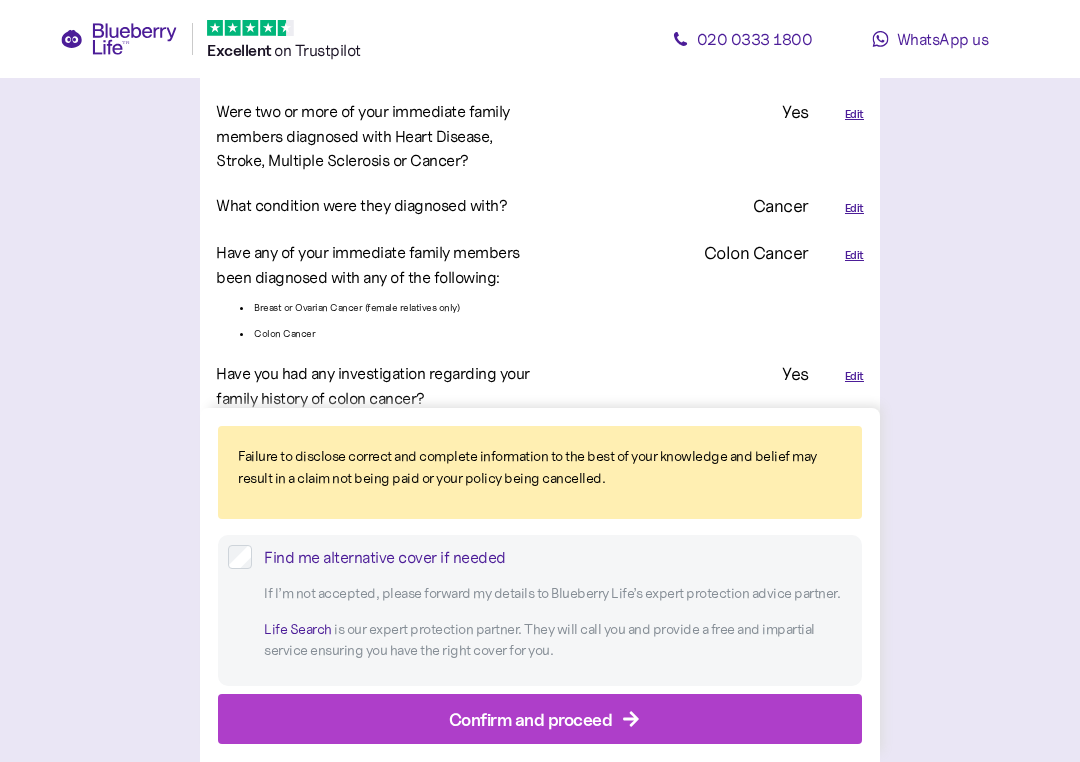 click on "Confirm and proceed" at bounding box center (544, 719) 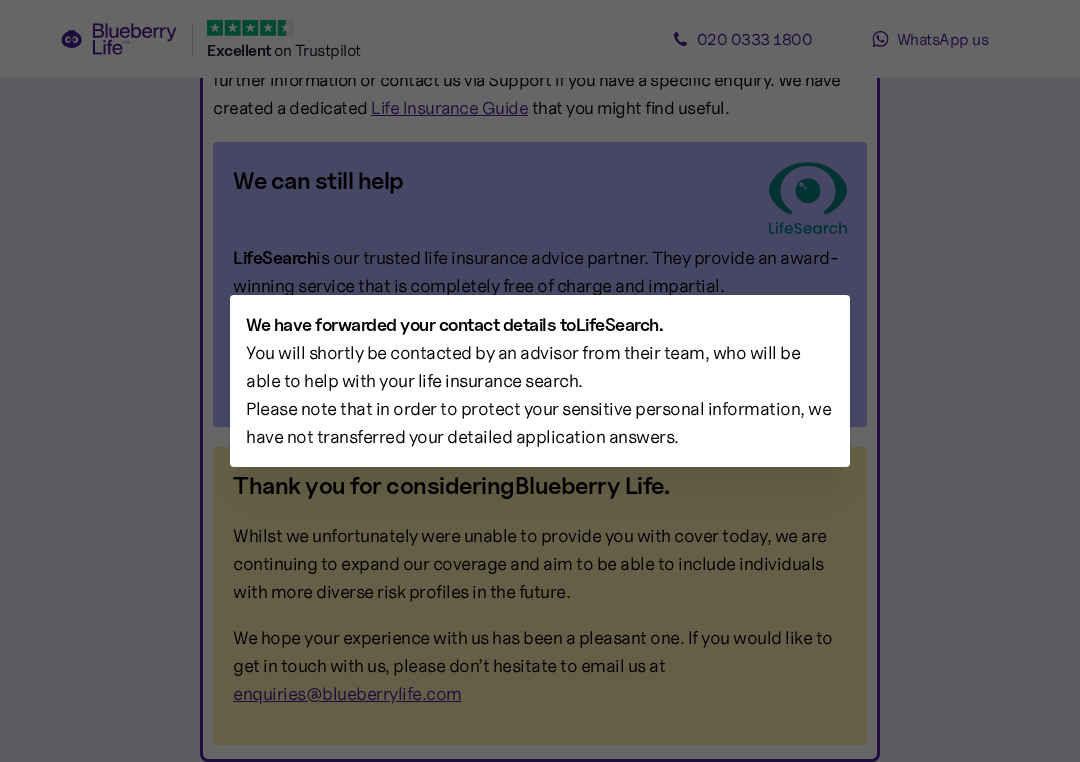 scroll, scrollTop: 0, scrollLeft: 0, axis: both 